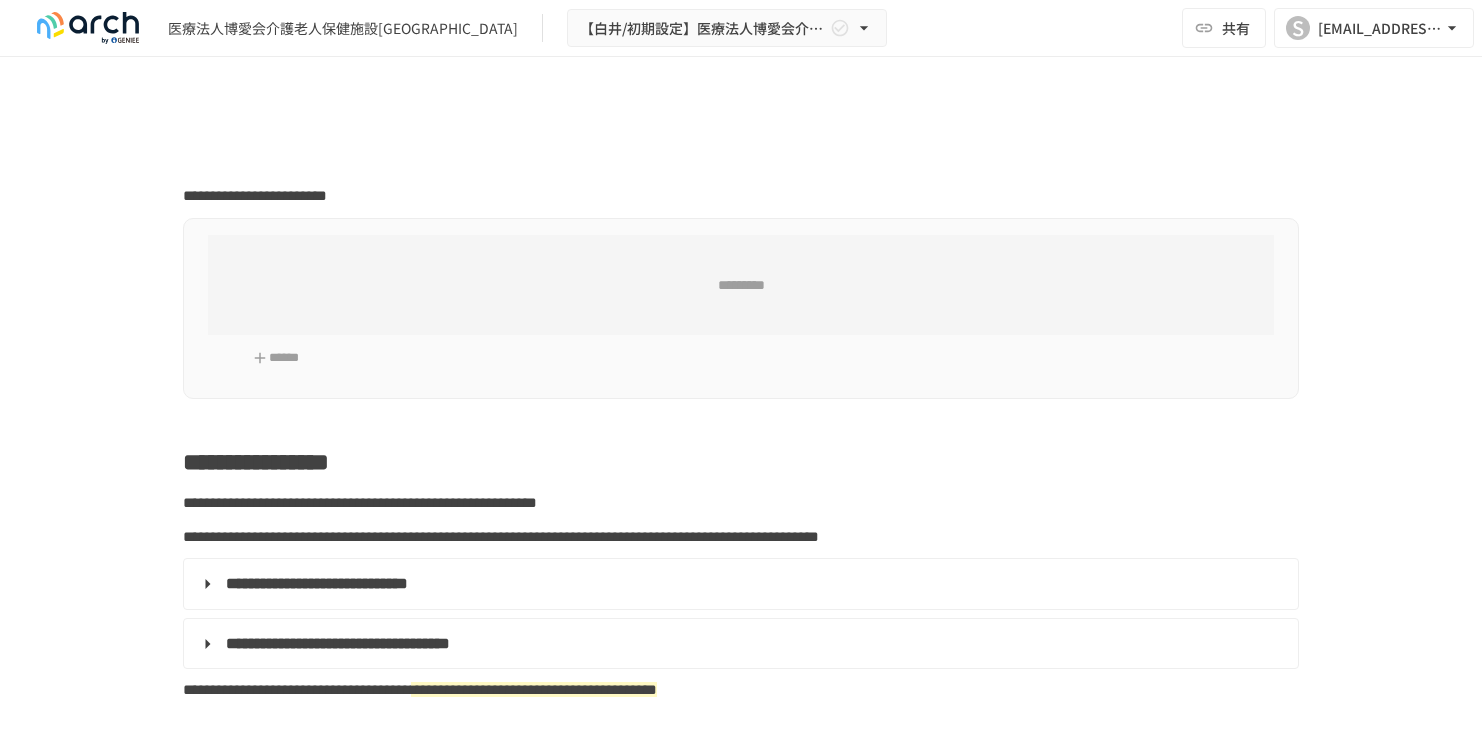 scroll, scrollTop: 0, scrollLeft: 0, axis: both 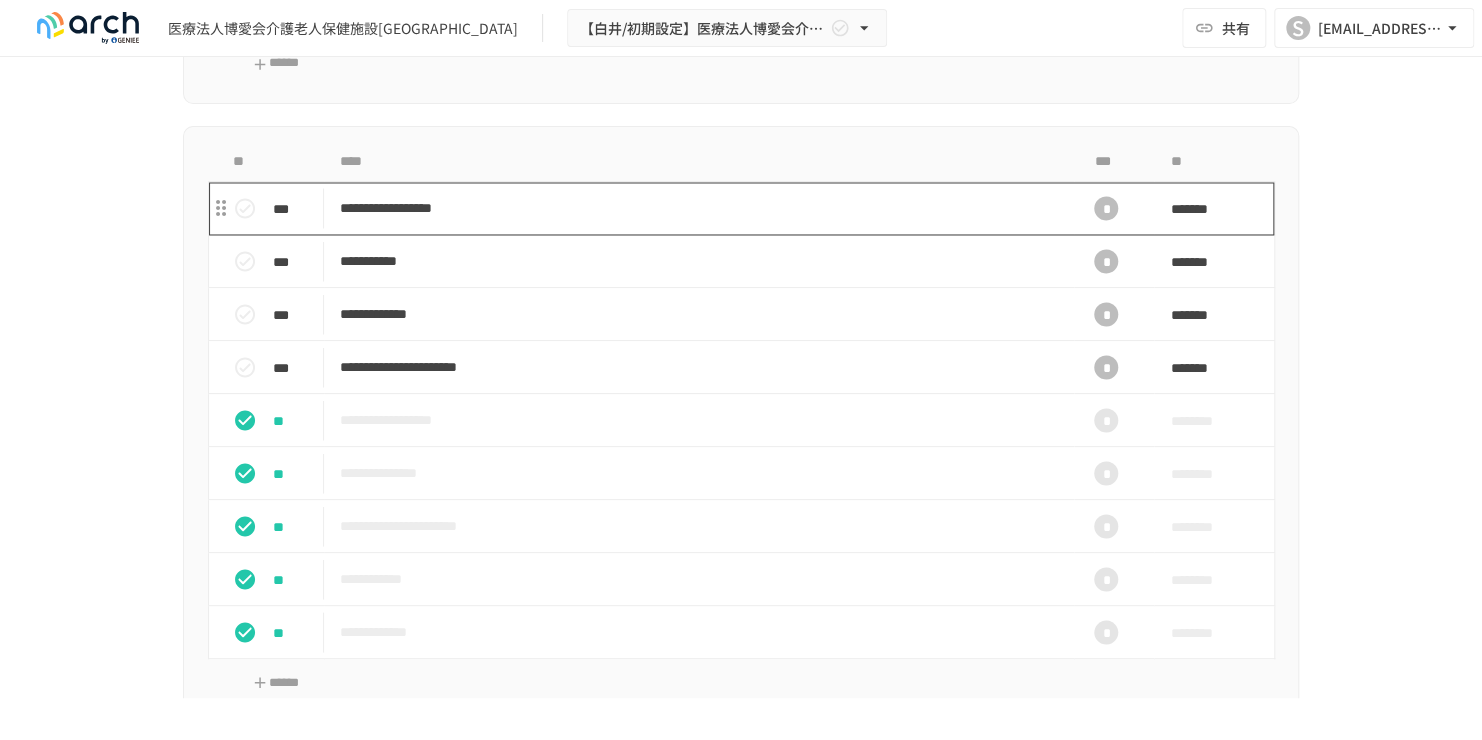 click on "**********" at bounding box center [699, 207] 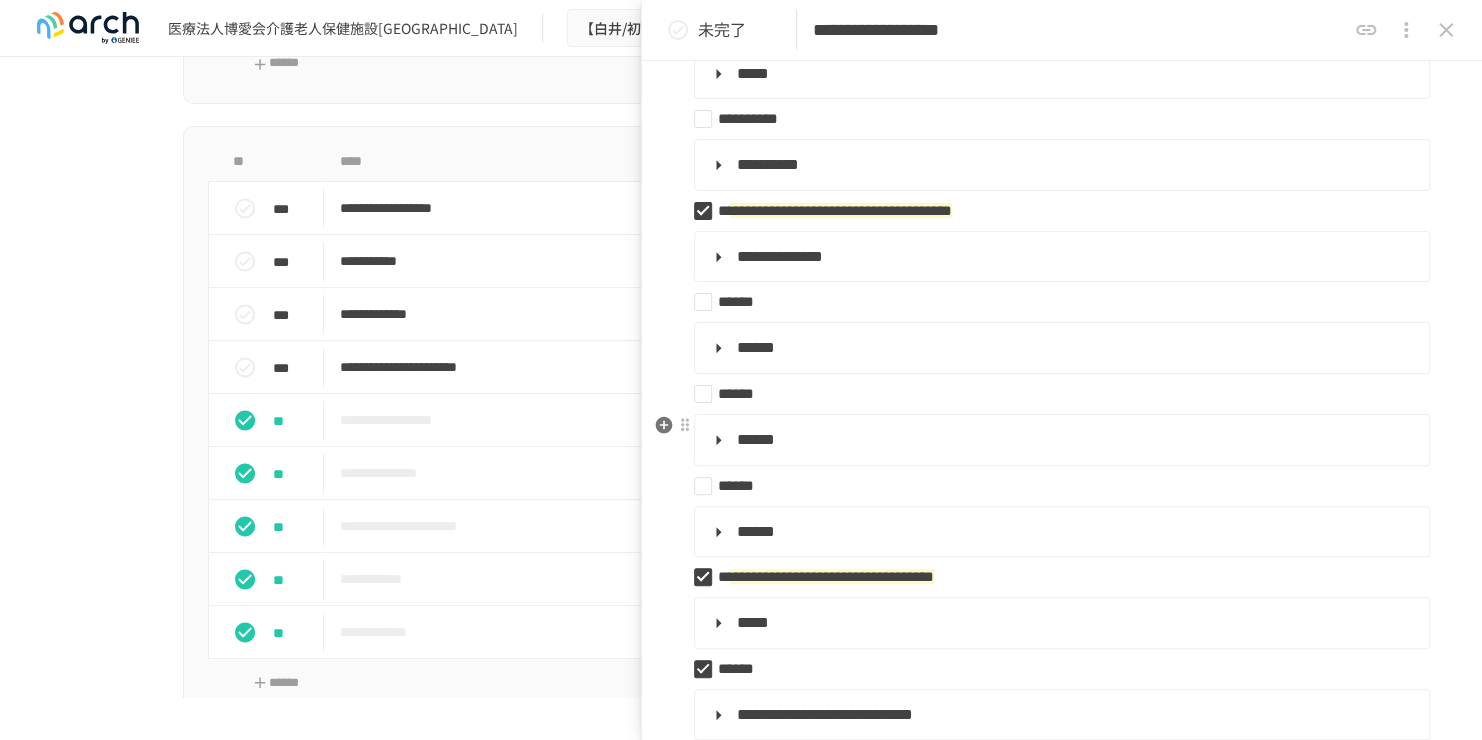 scroll, scrollTop: 700, scrollLeft: 0, axis: vertical 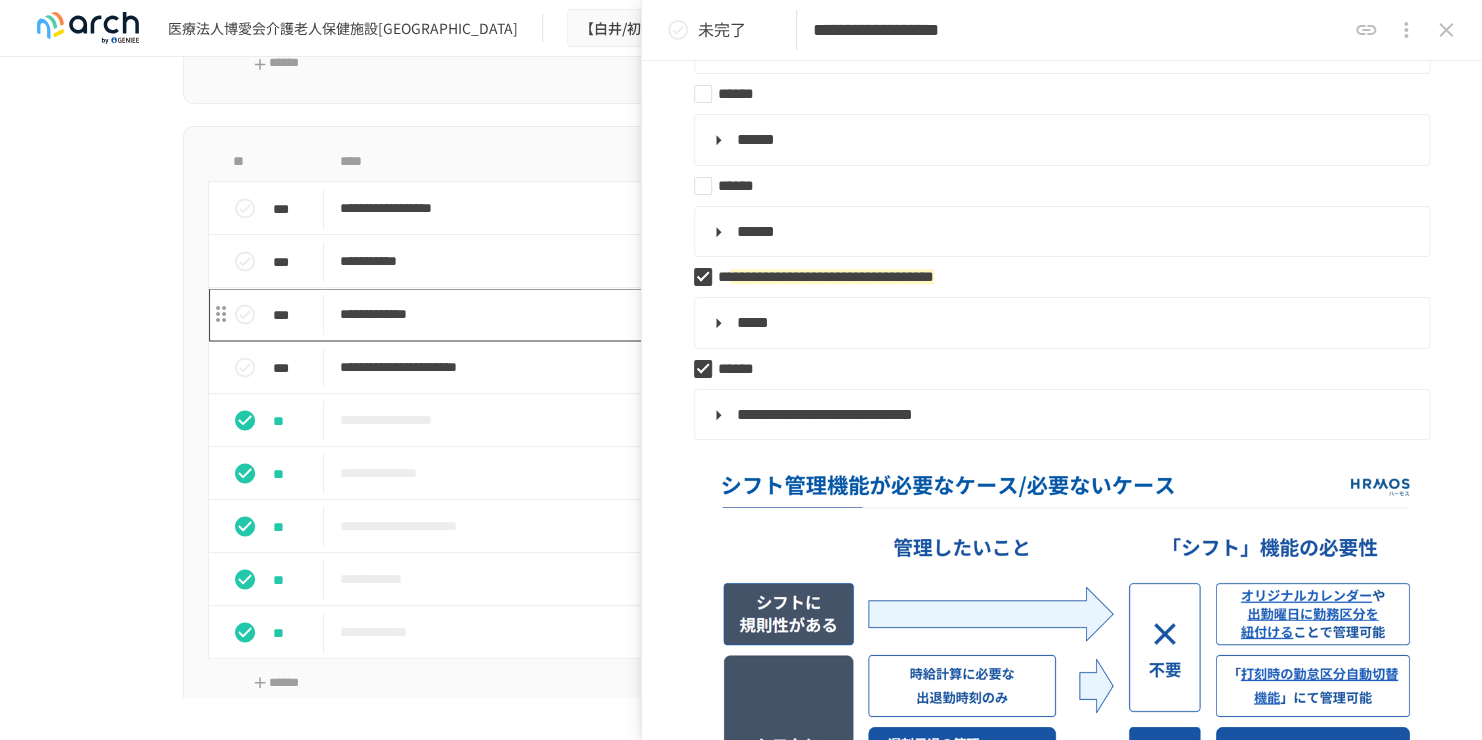 click on "**********" at bounding box center (699, 313) 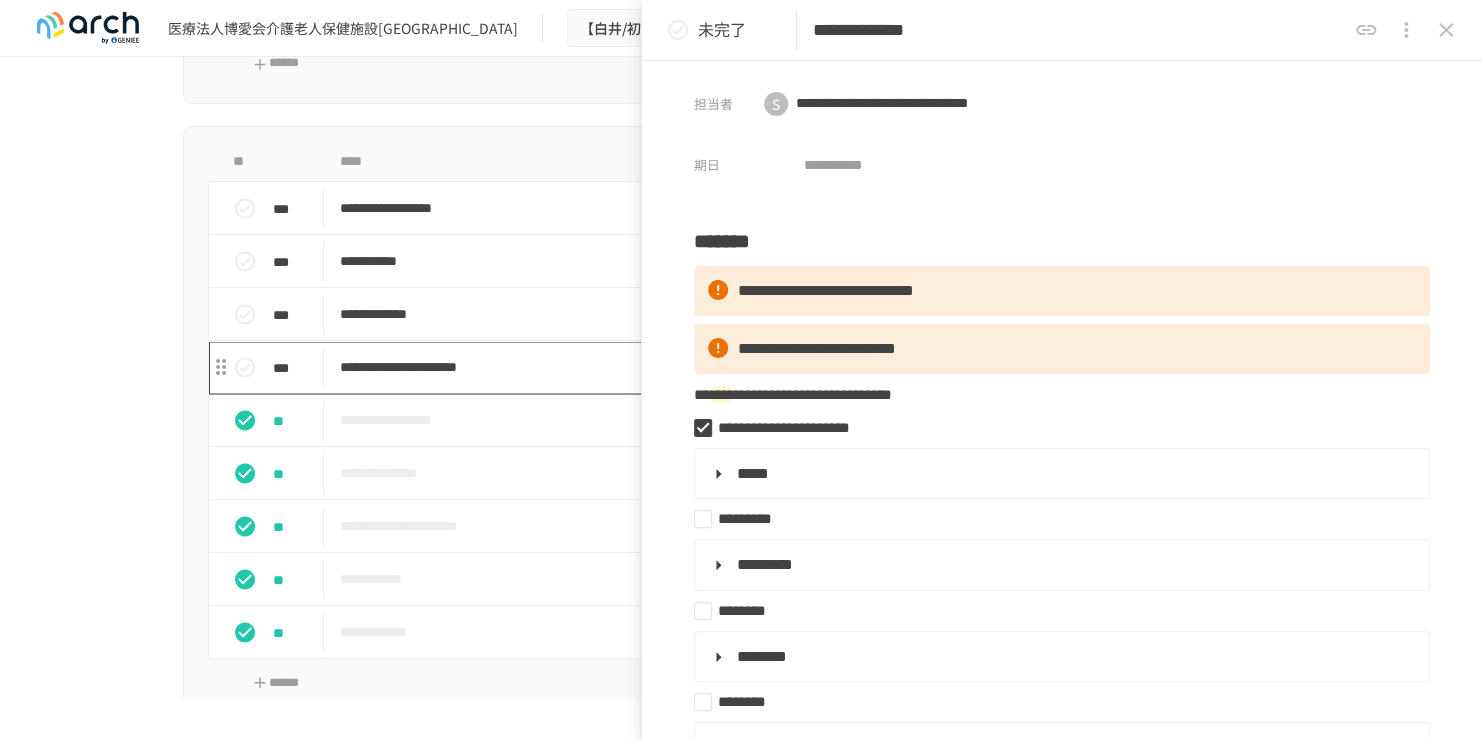 click on "**********" at bounding box center [699, 366] 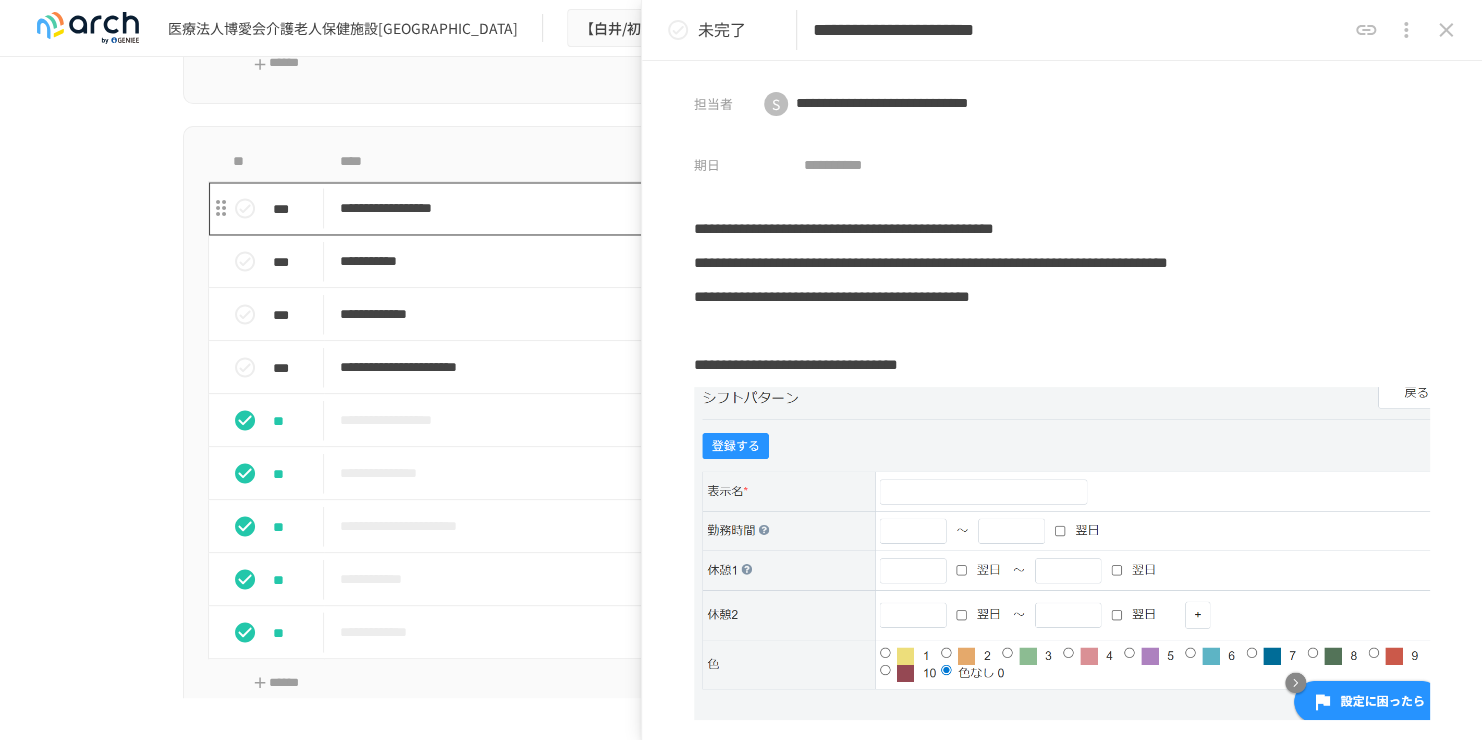 click on "**********" at bounding box center (699, 207) 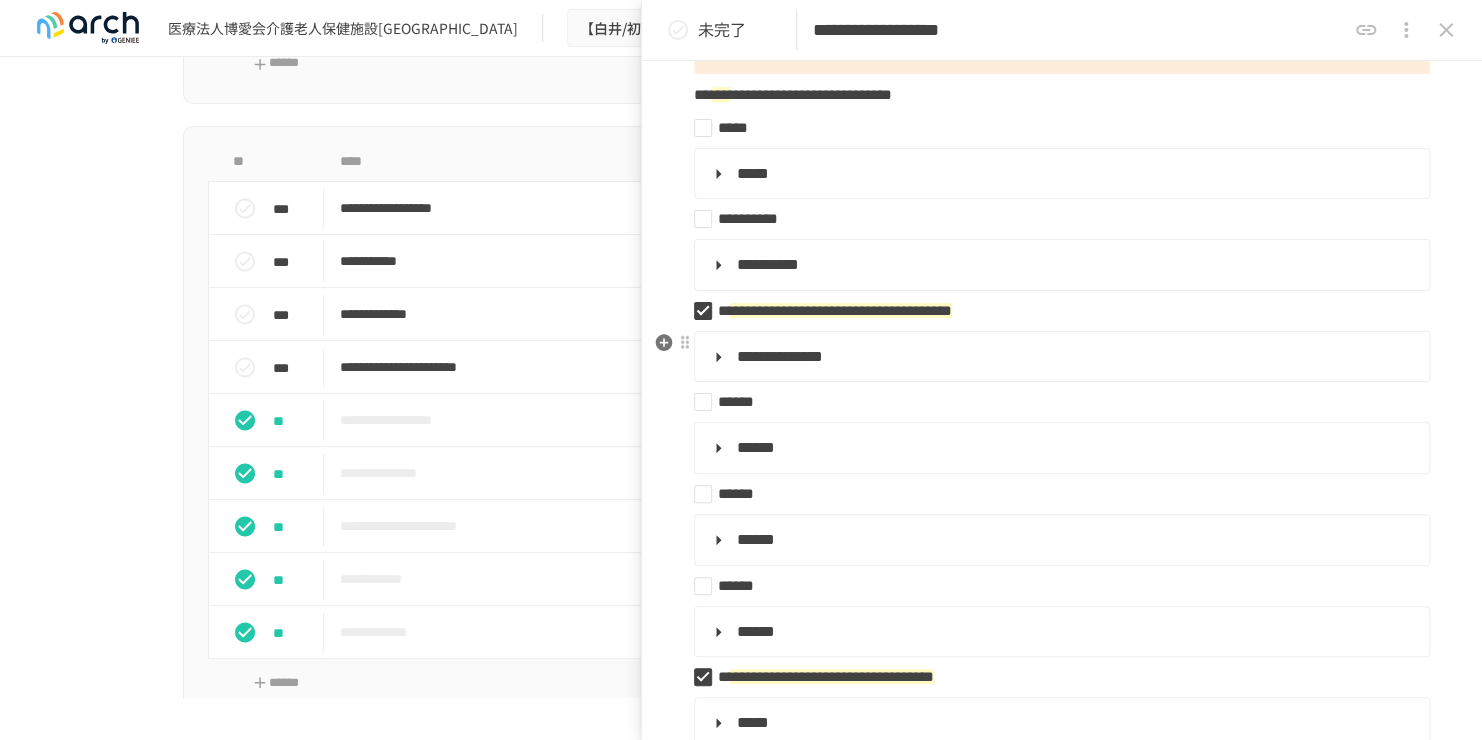 scroll, scrollTop: 200, scrollLeft: 0, axis: vertical 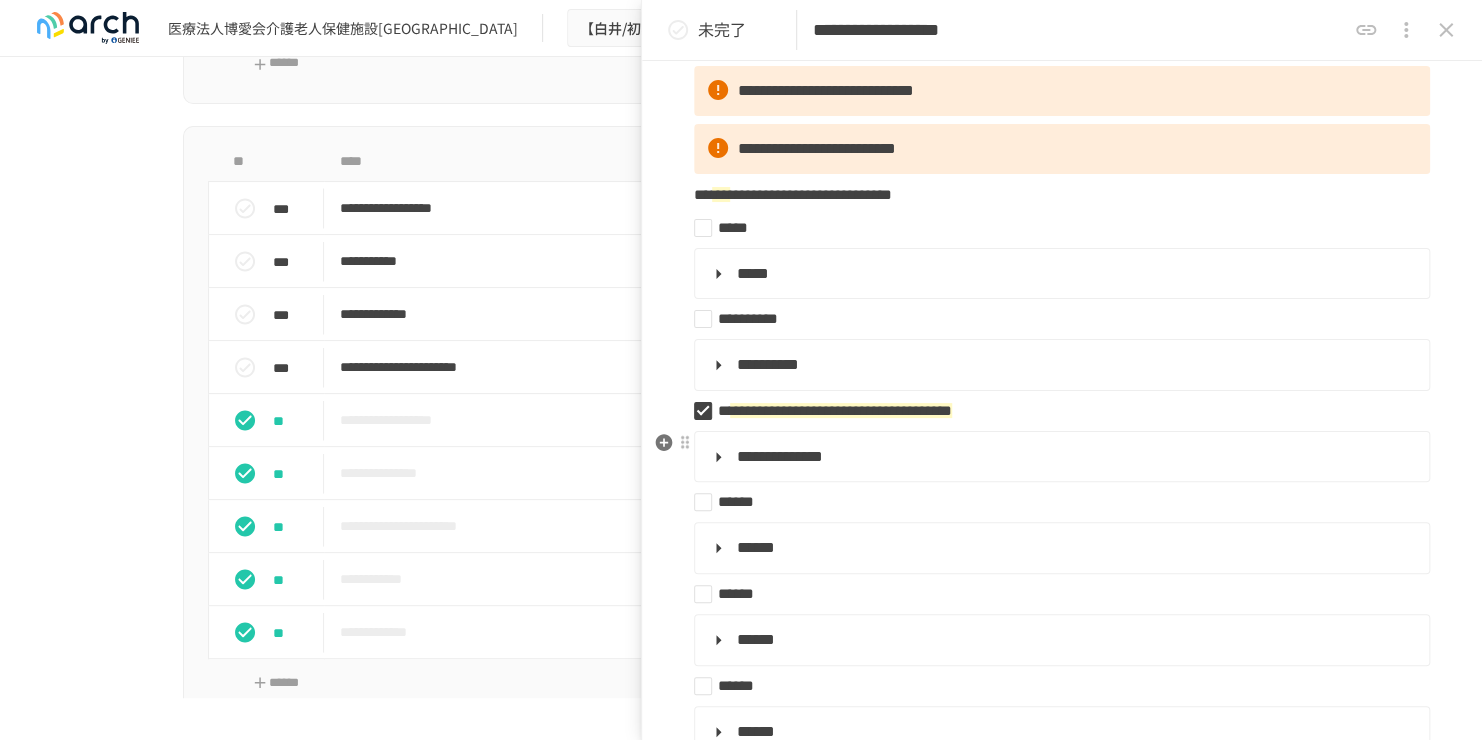 click on "**********" at bounding box center (1060, 457) 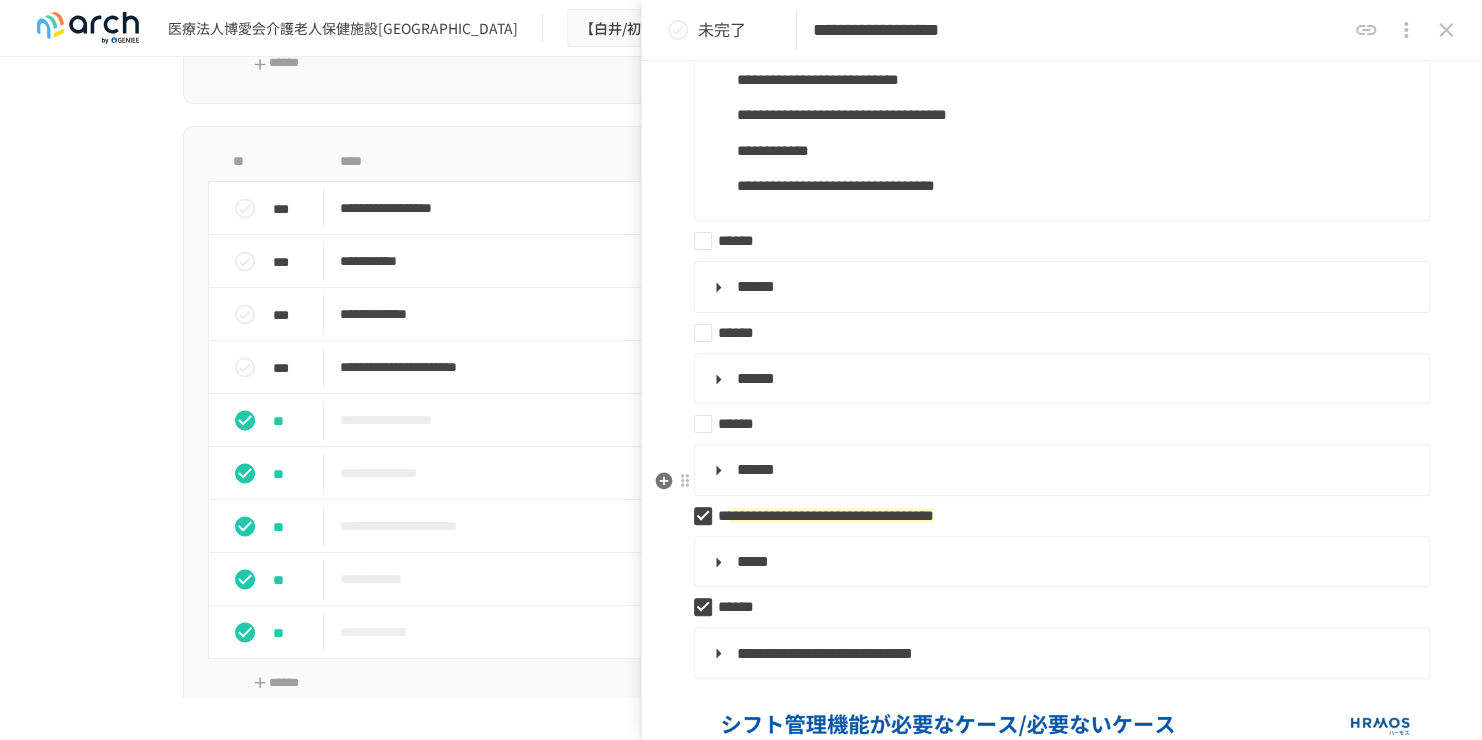 scroll, scrollTop: 1500, scrollLeft: 0, axis: vertical 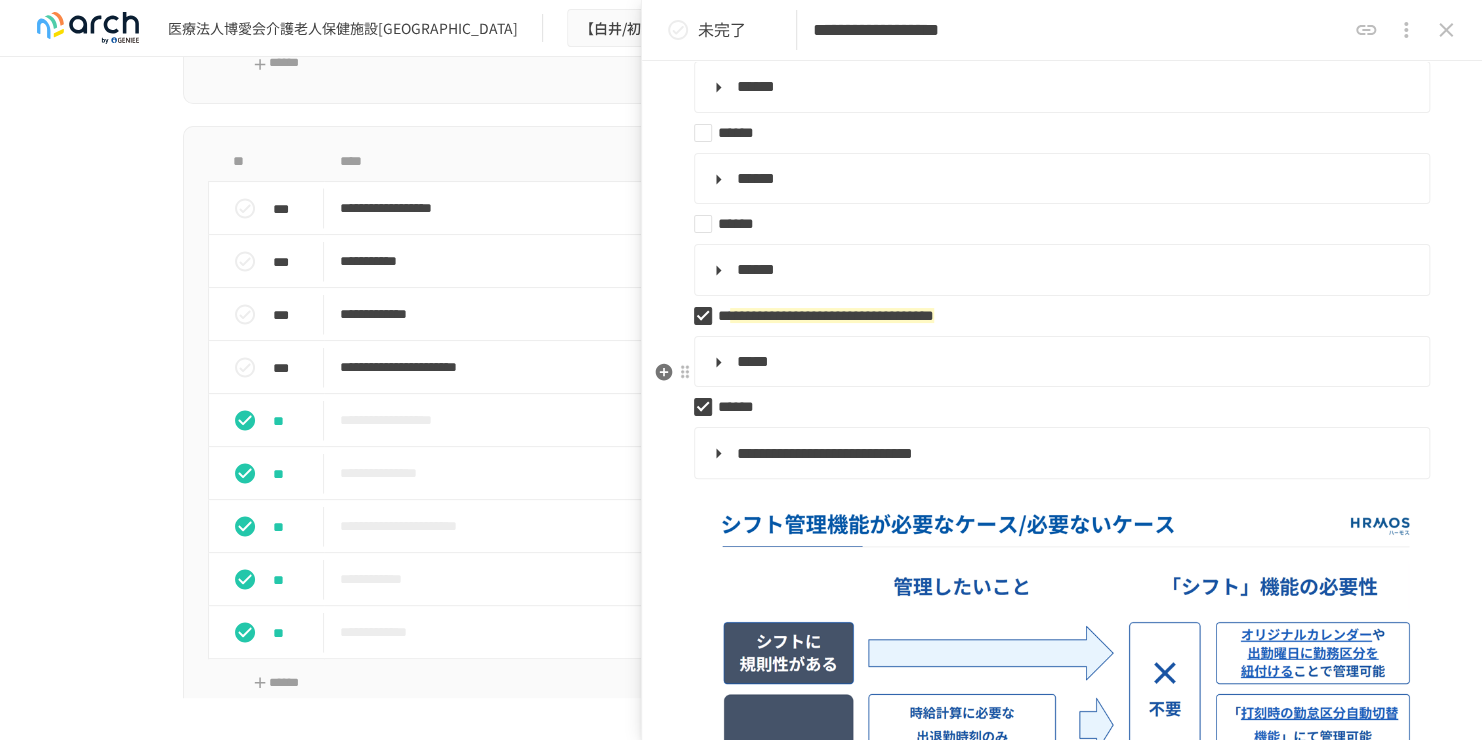 click on "*****" at bounding box center [1060, 362] 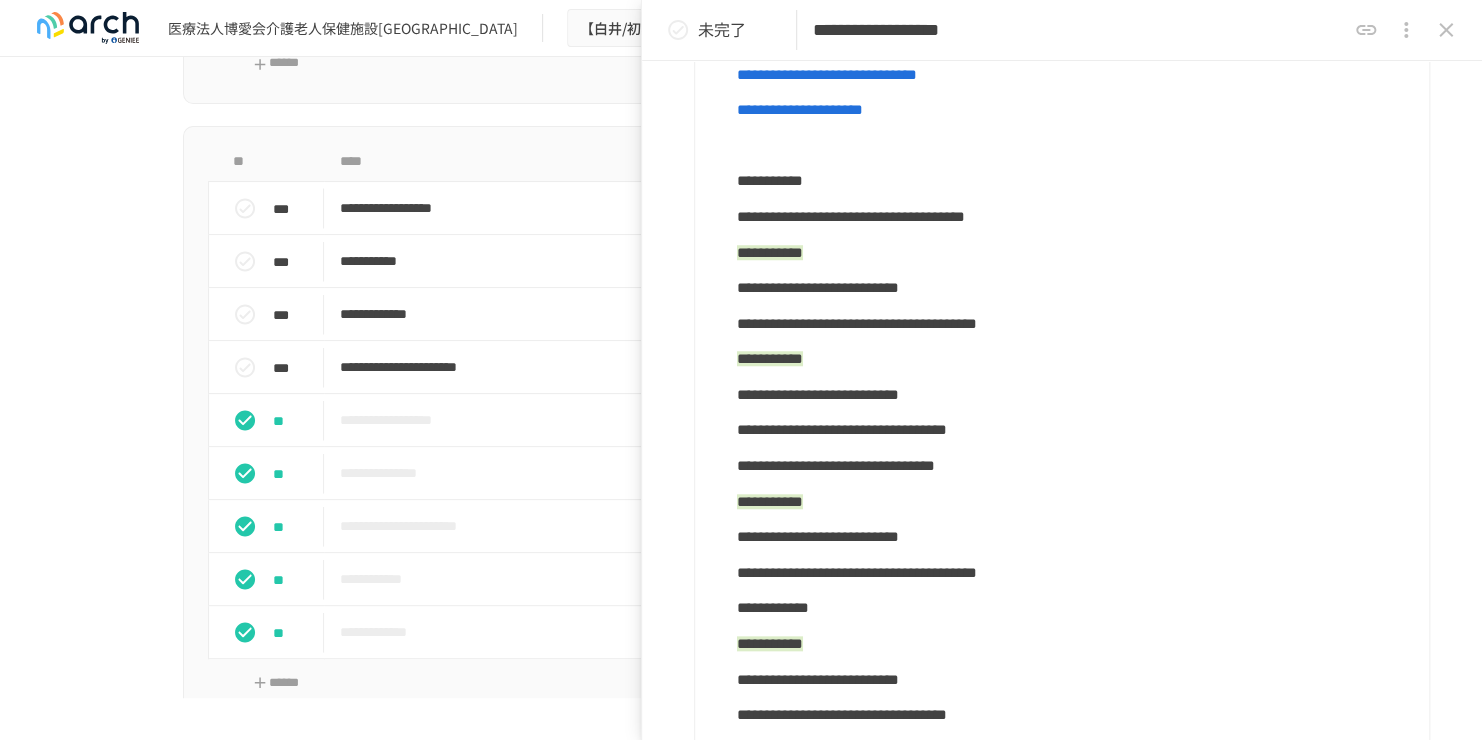 scroll, scrollTop: 400, scrollLeft: 0, axis: vertical 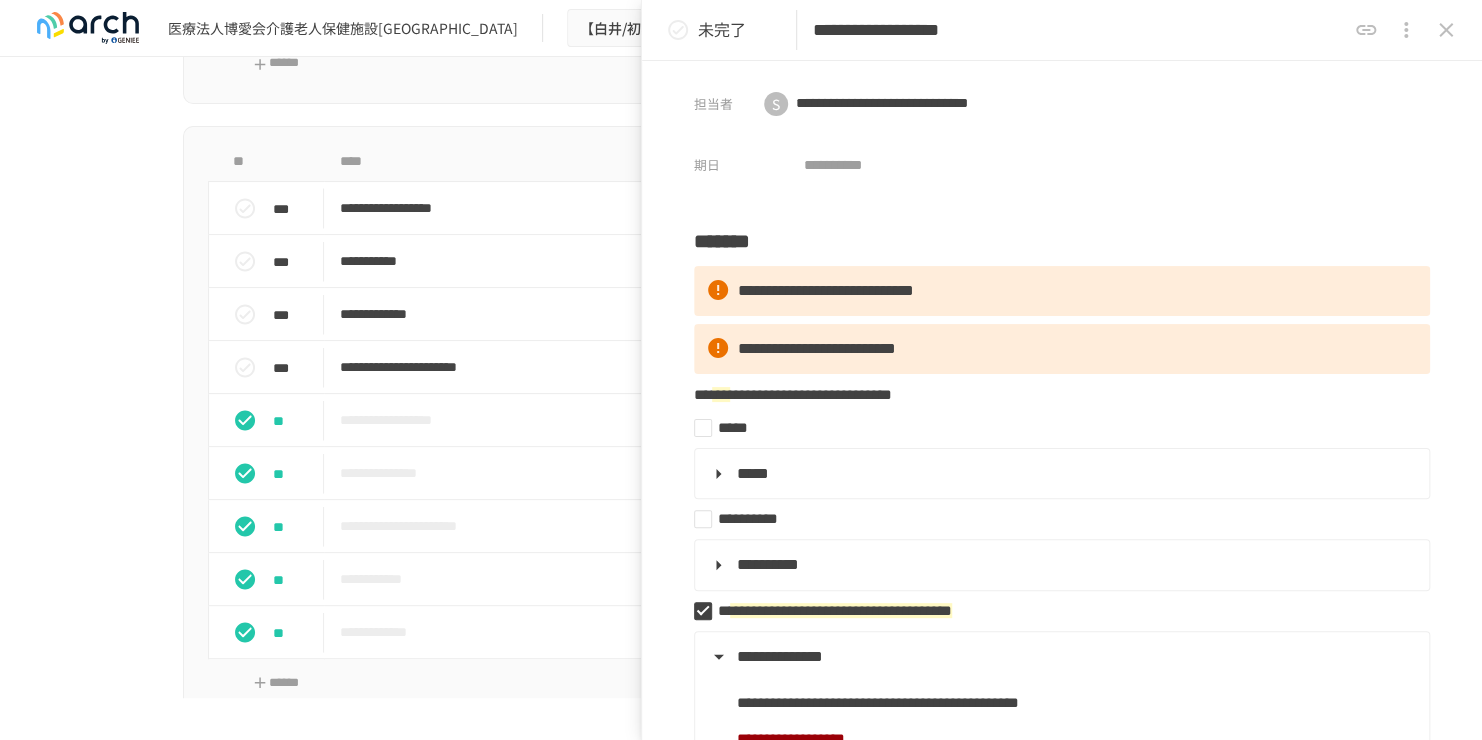 click 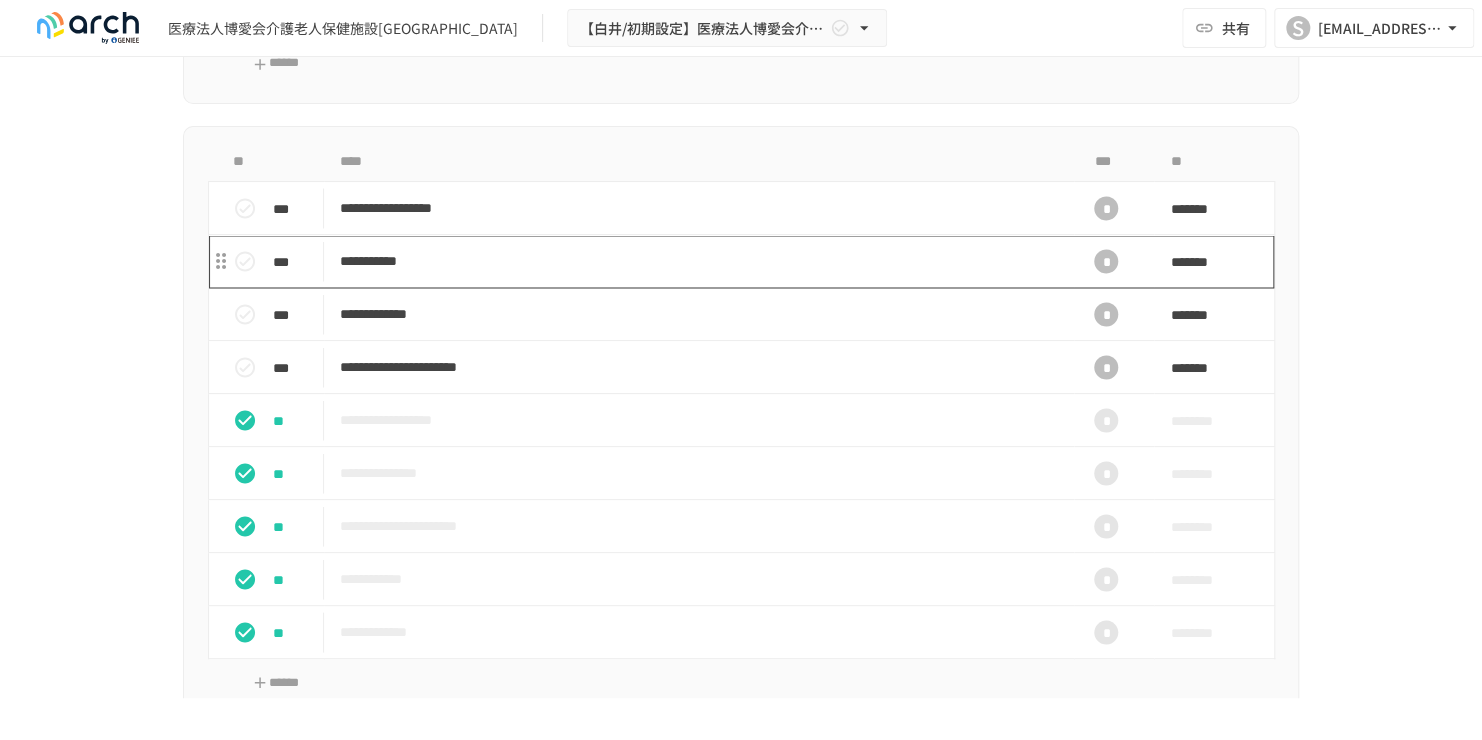 click on "**********" at bounding box center (699, 260) 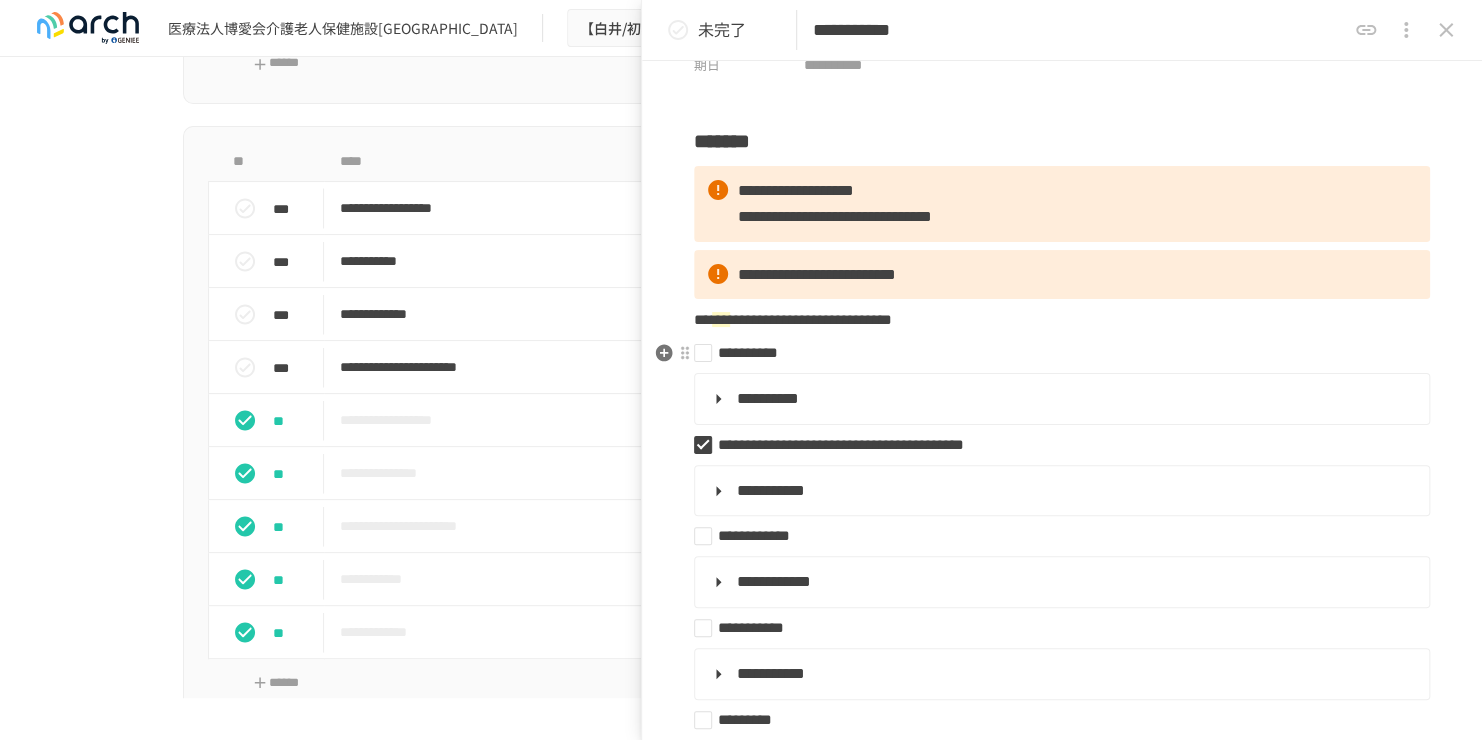 scroll, scrollTop: 300, scrollLeft: 0, axis: vertical 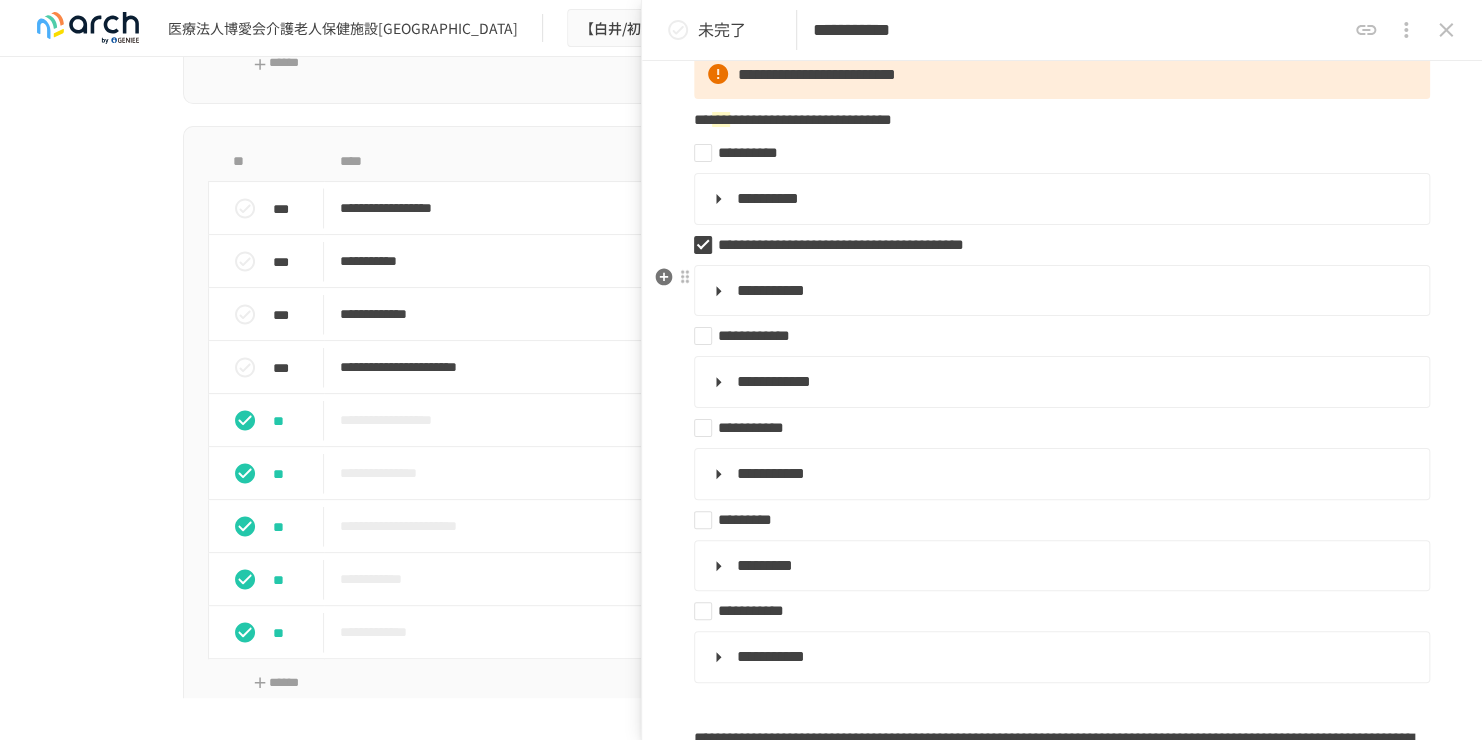 click on "**********" at bounding box center (1060, 291) 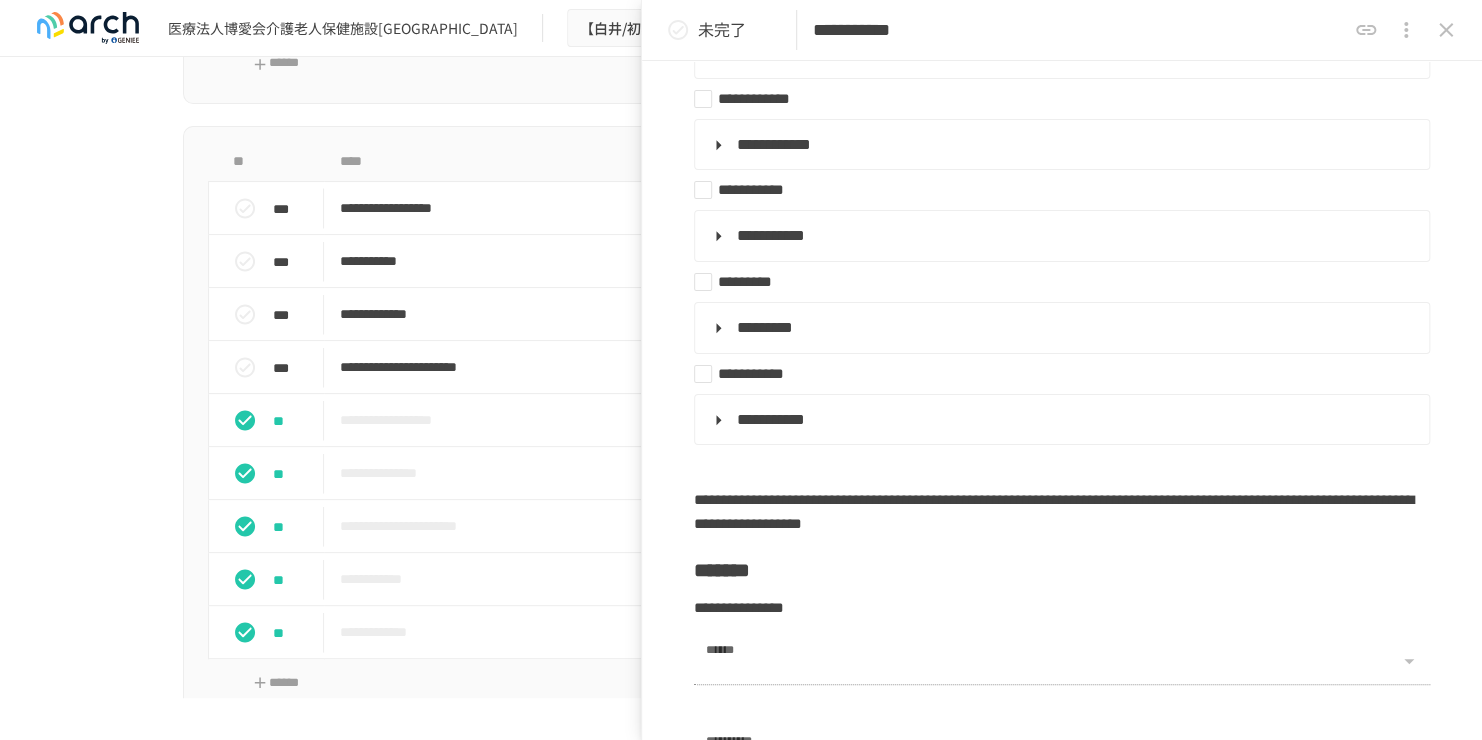 scroll, scrollTop: 500, scrollLeft: 0, axis: vertical 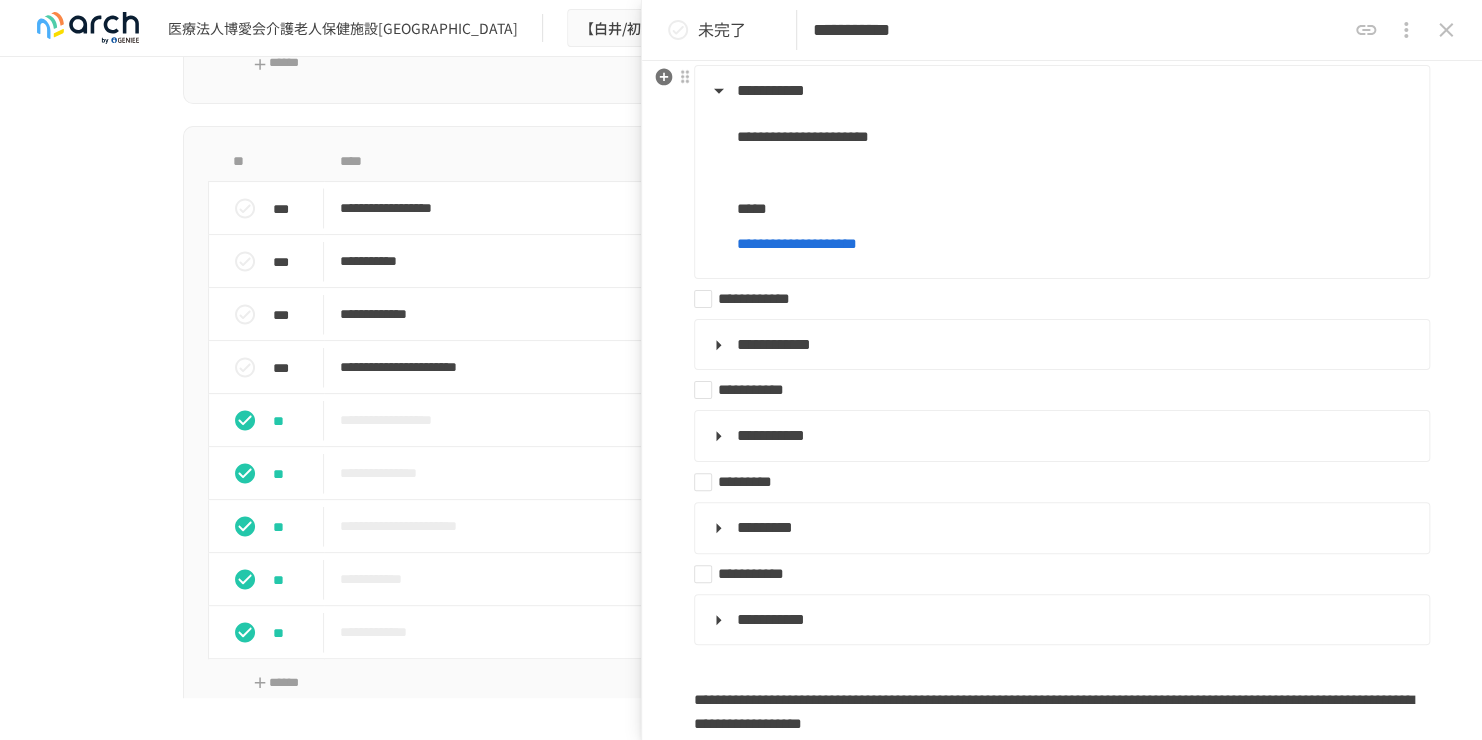 click on "**********" at bounding box center (797, 243) 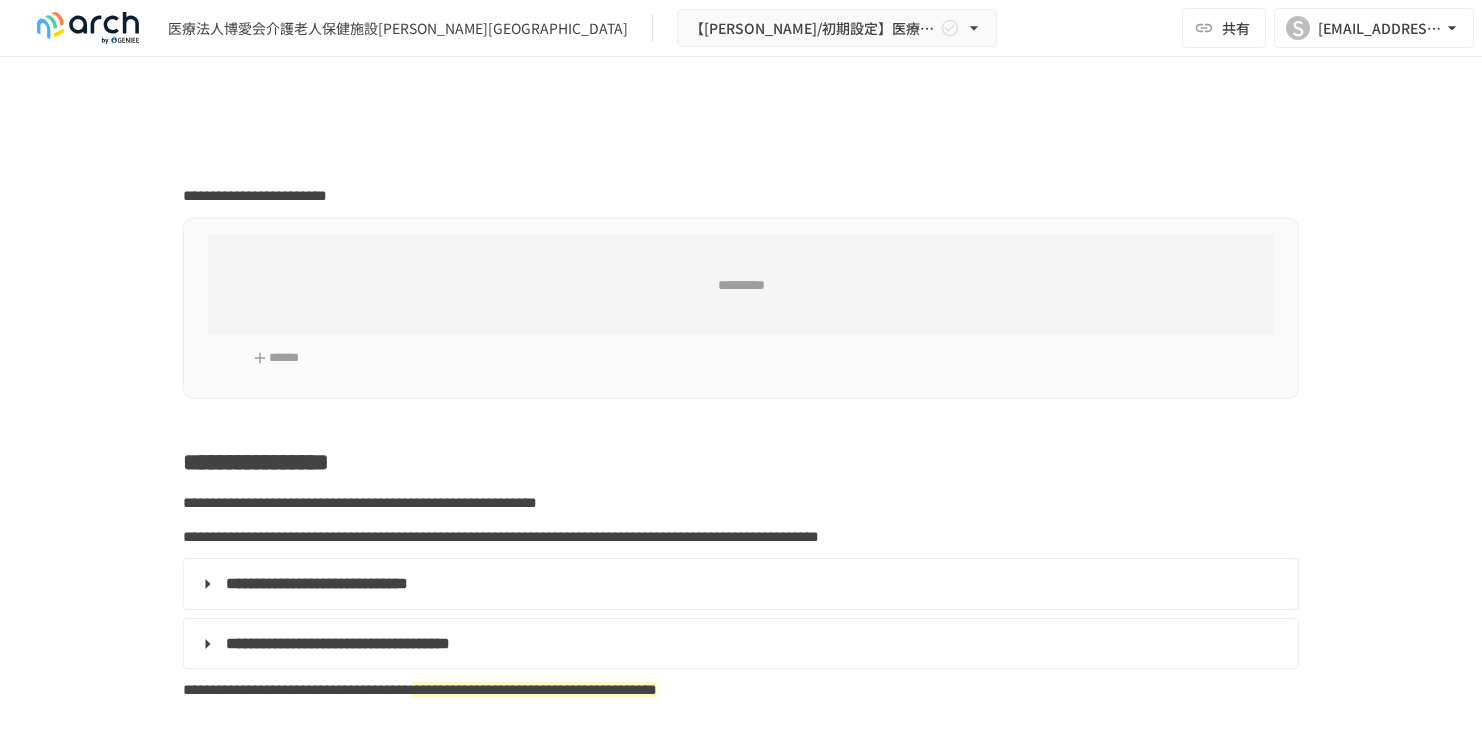 scroll, scrollTop: 0, scrollLeft: 0, axis: both 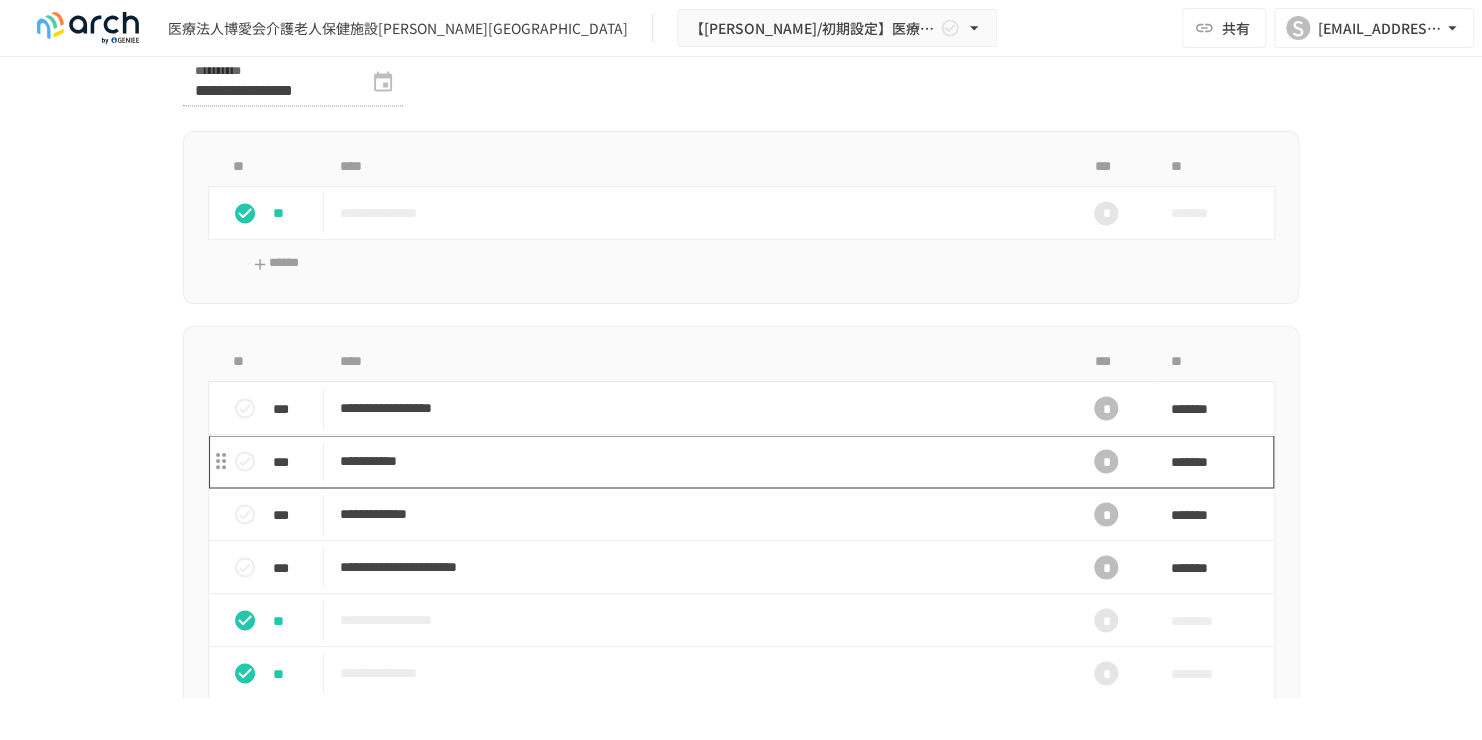 click on "**********" at bounding box center [699, 460] 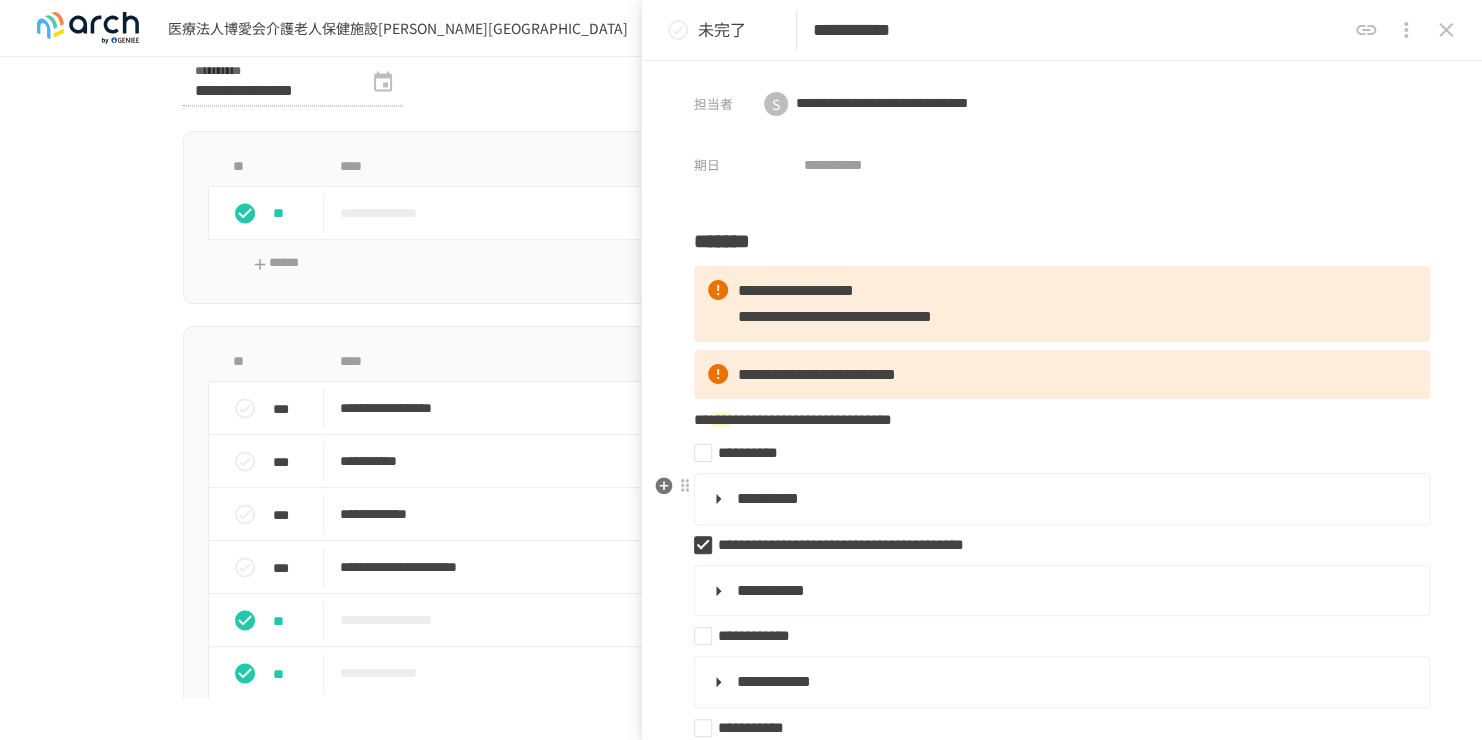 scroll, scrollTop: 300, scrollLeft: 0, axis: vertical 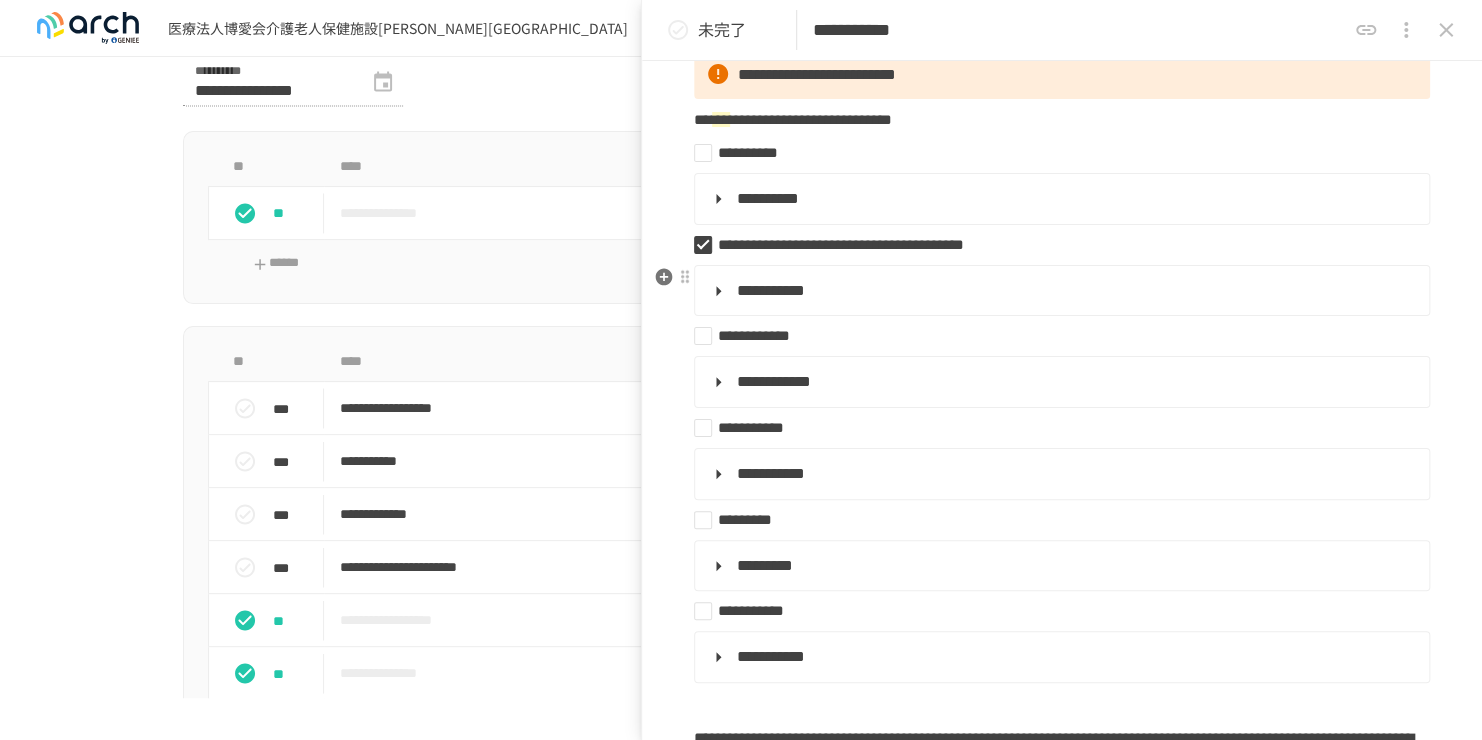 click on "**********" at bounding box center [771, 290] 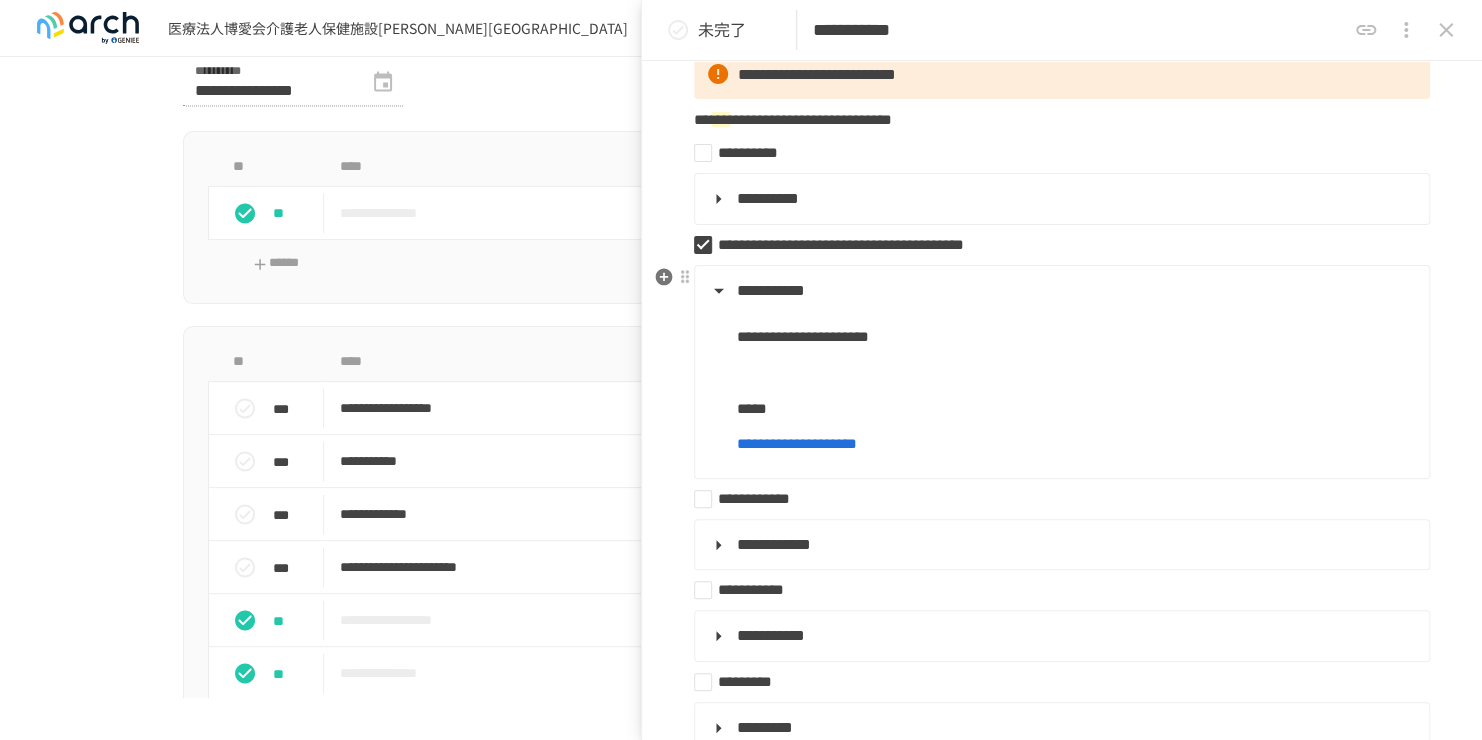 click on "**********" at bounding box center [797, 443] 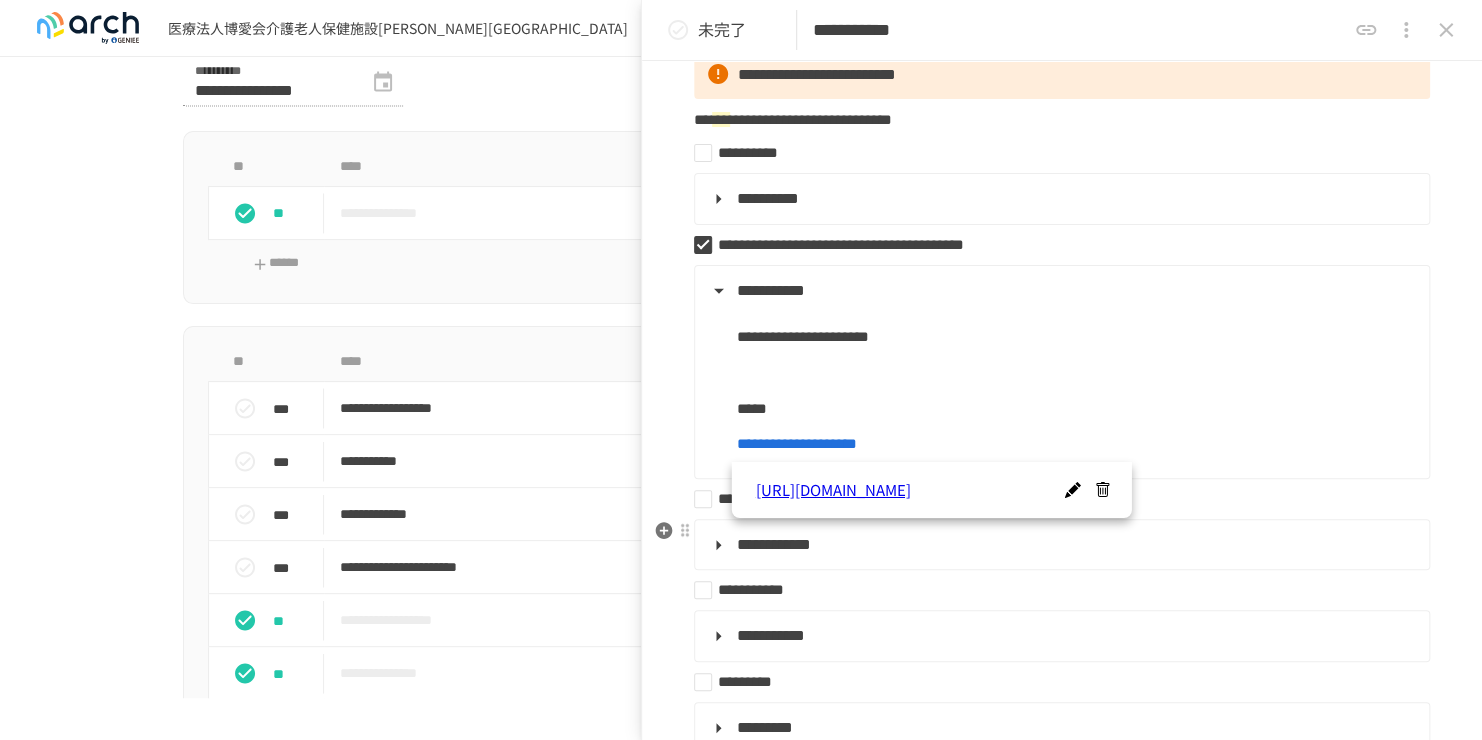 click on "**********" at bounding box center (1054, 499) 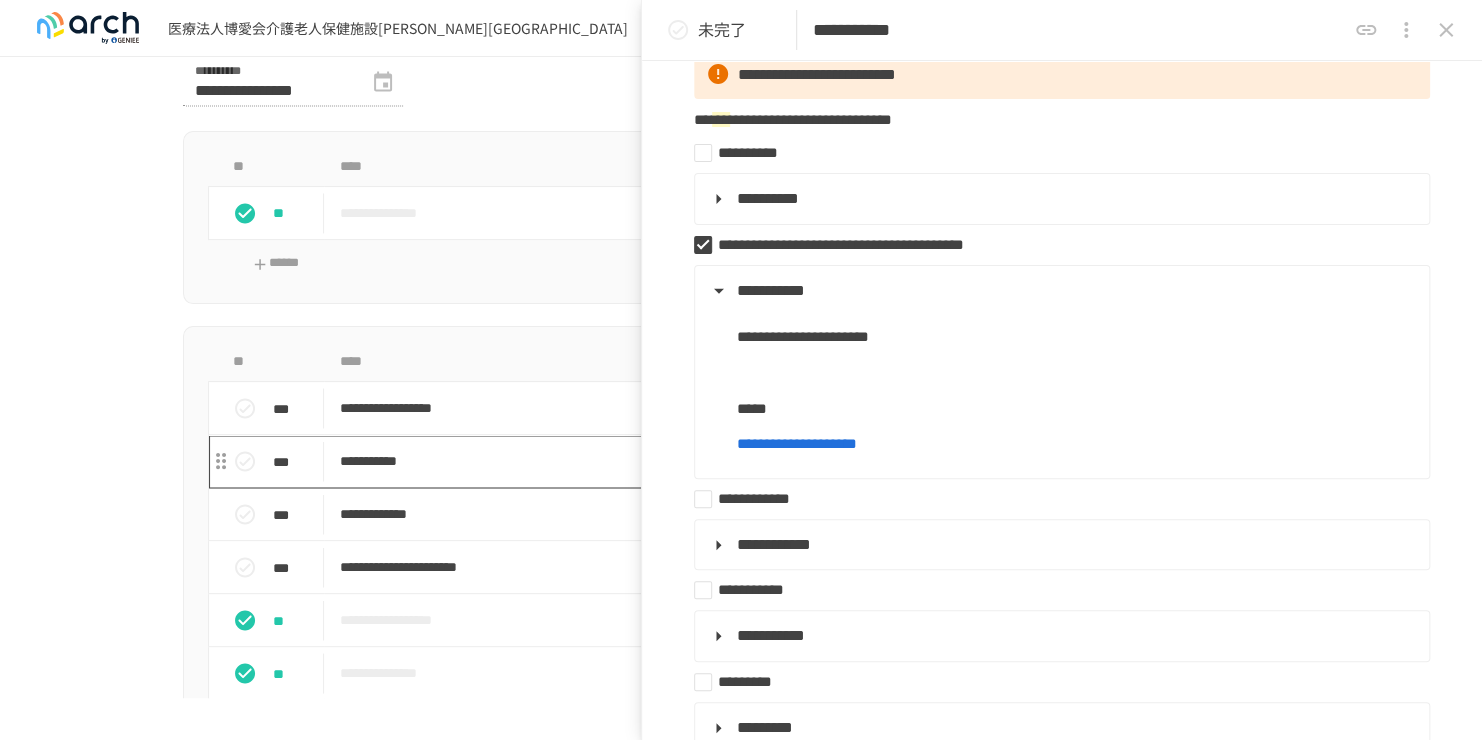 scroll, scrollTop: 1600, scrollLeft: 0, axis: vertical 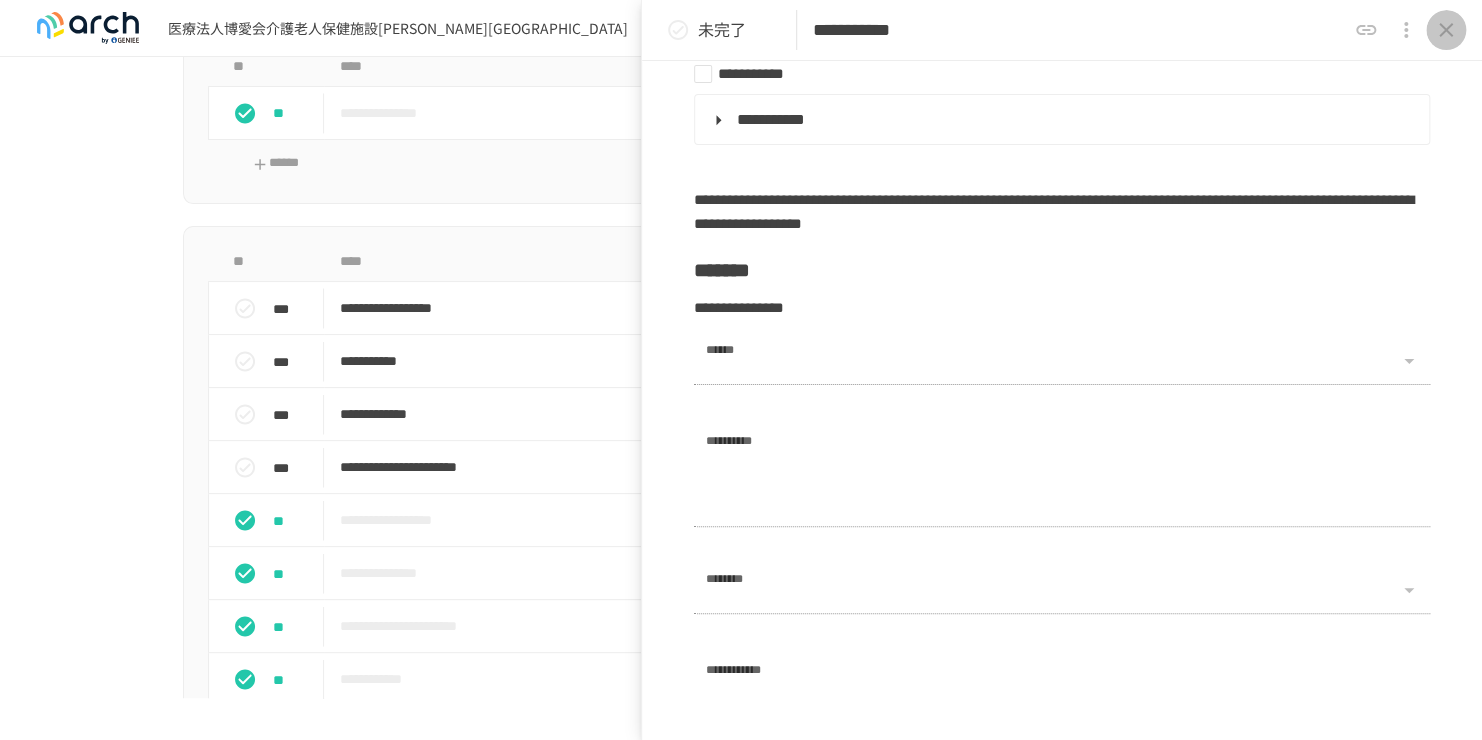 click 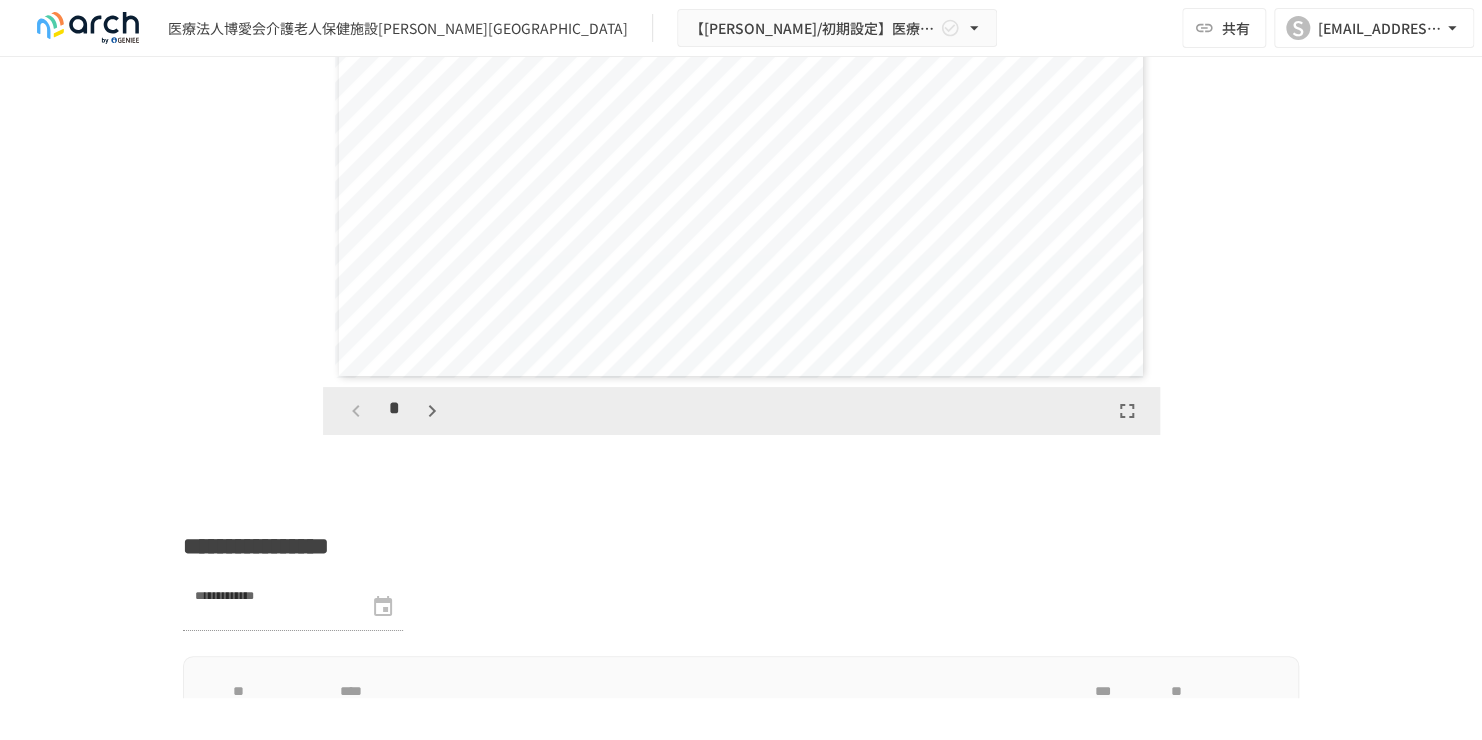 scroll, scrollTop: 3200, scrollLeft: 0, axis: vertical 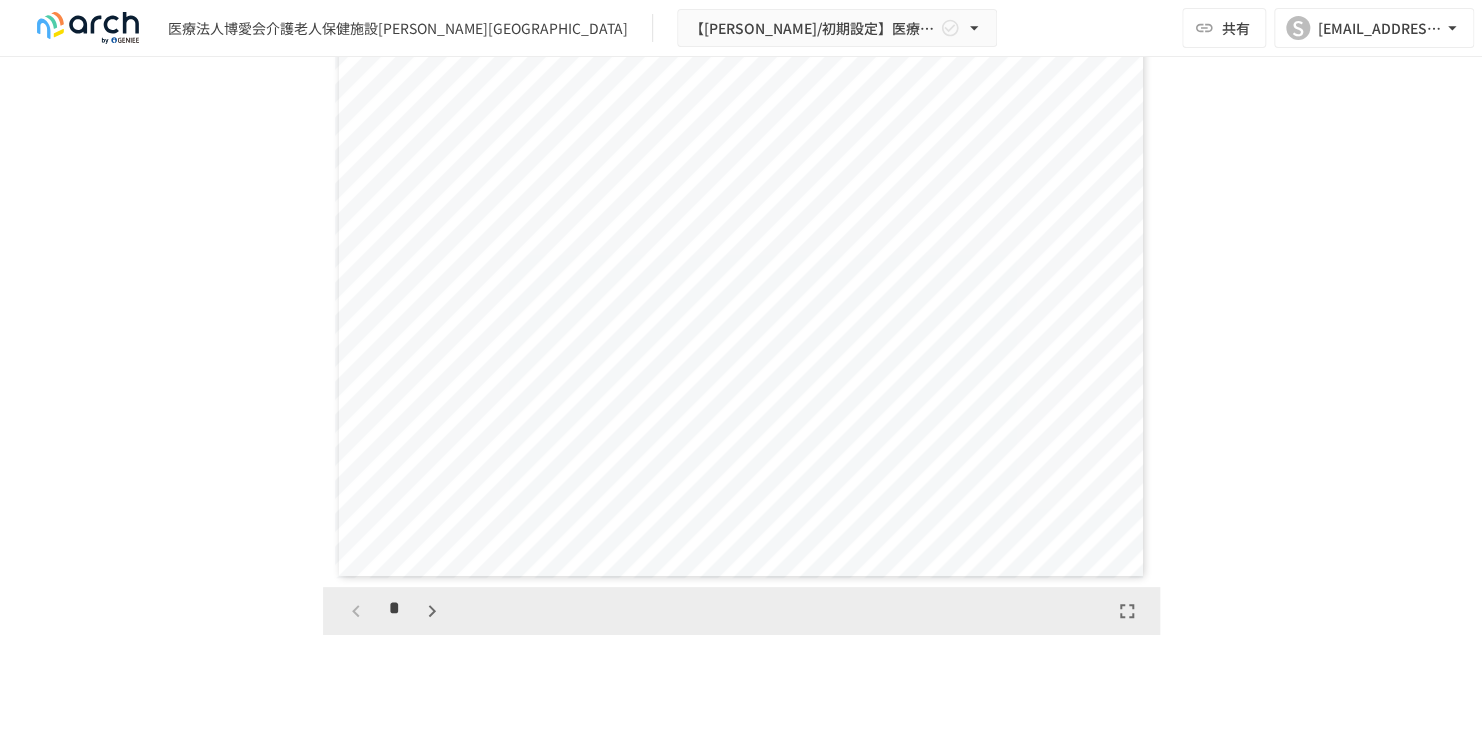 click 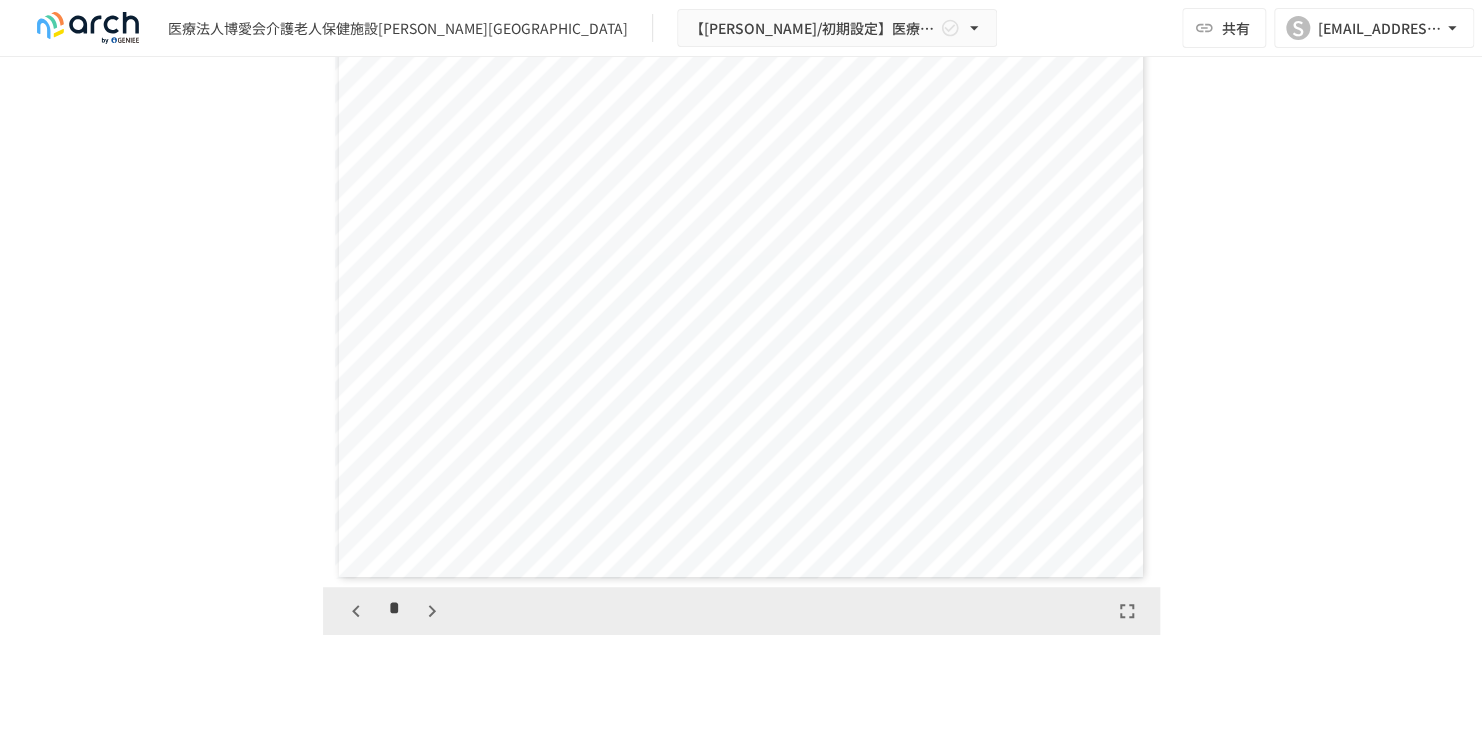 click 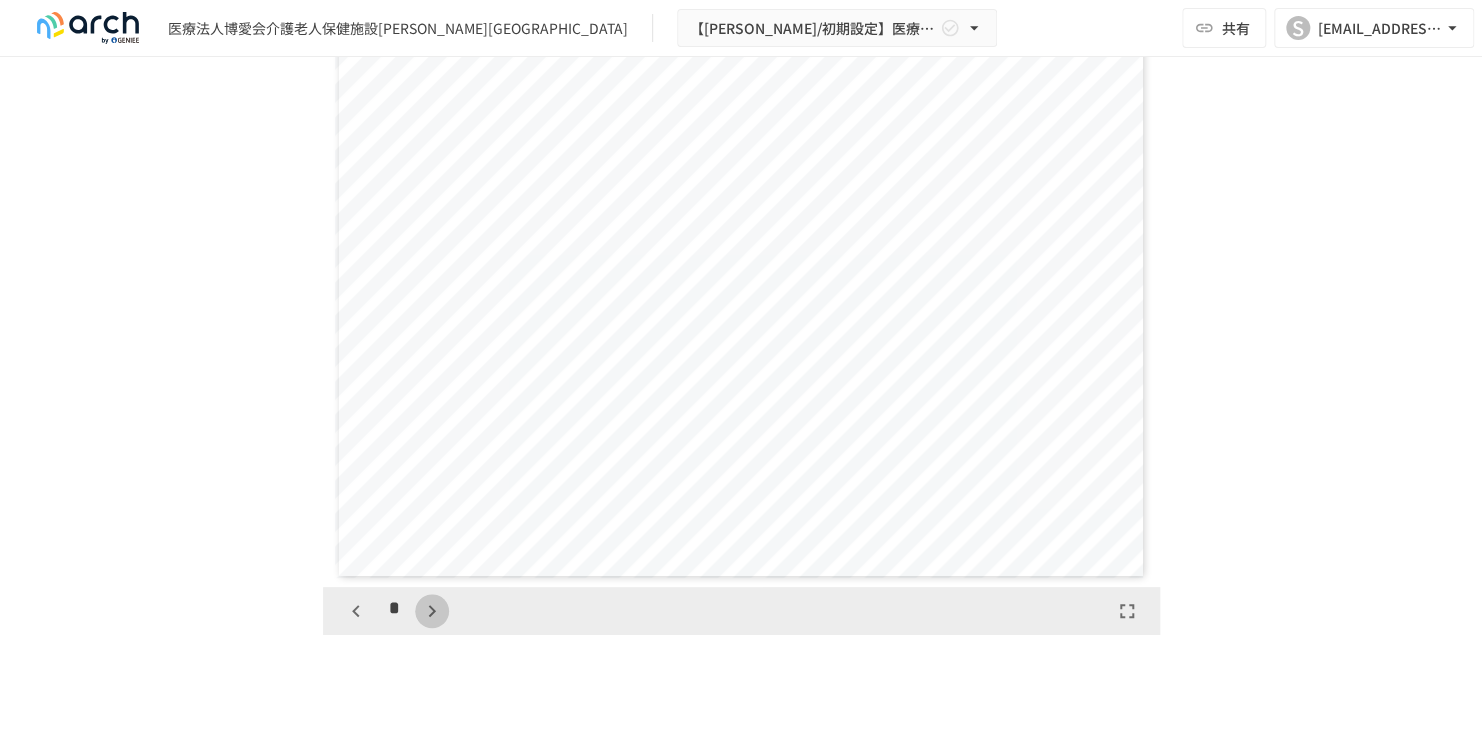 click 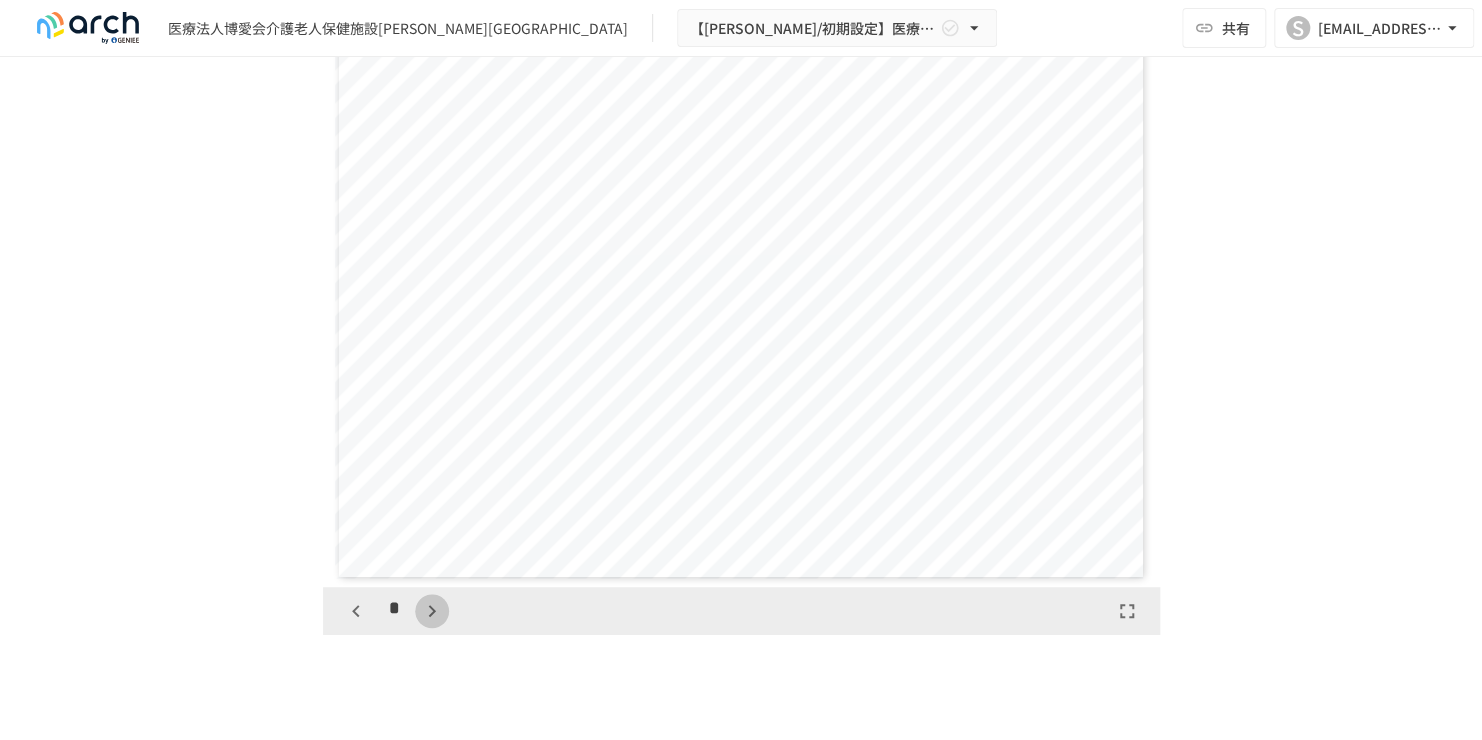 click 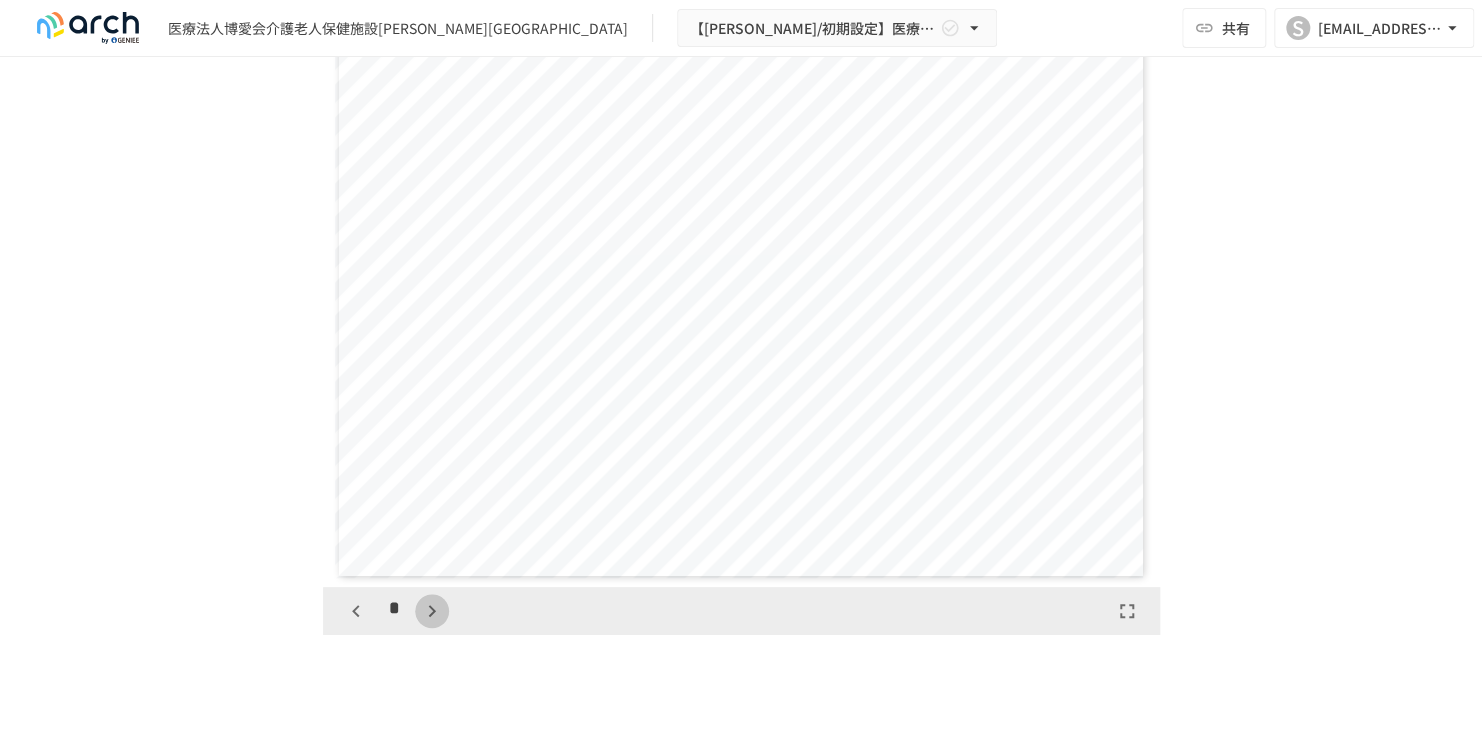 click 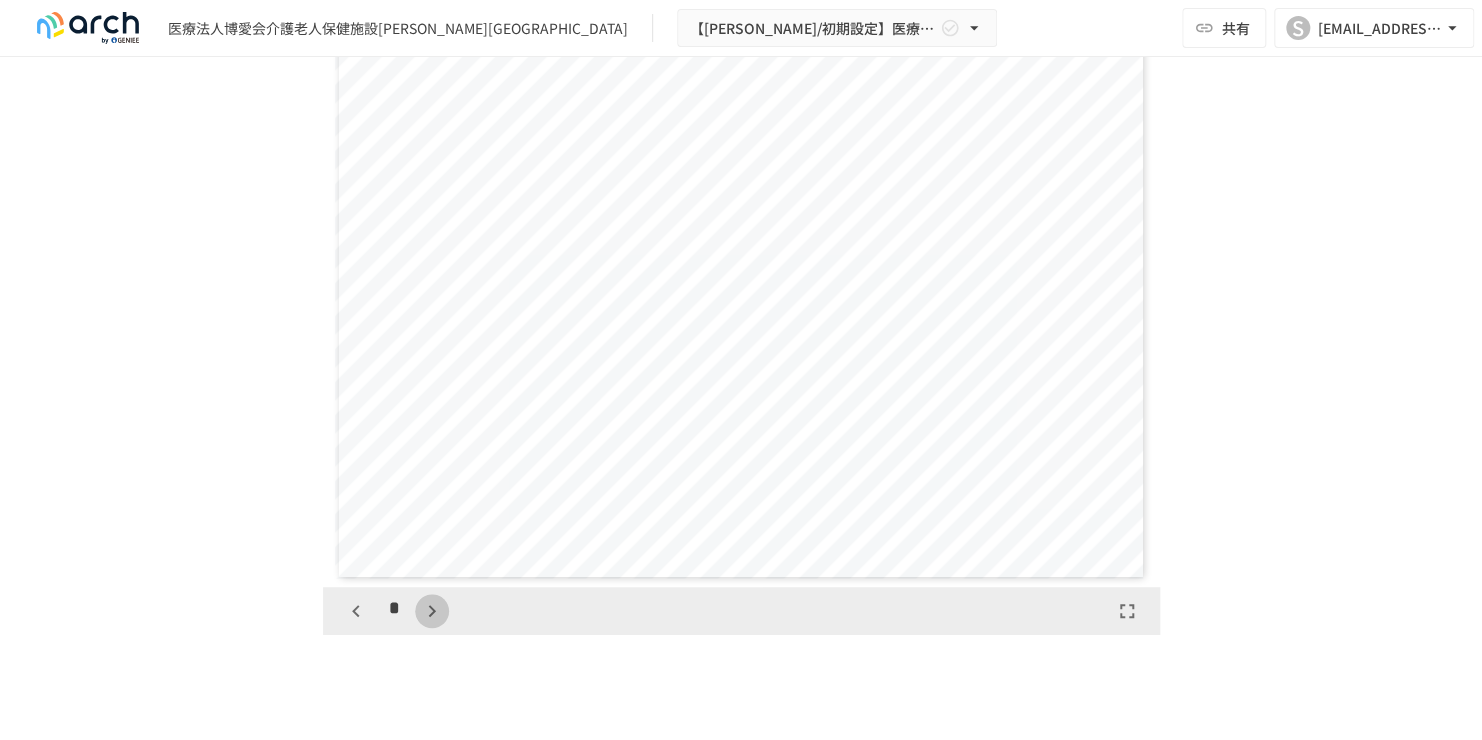 click 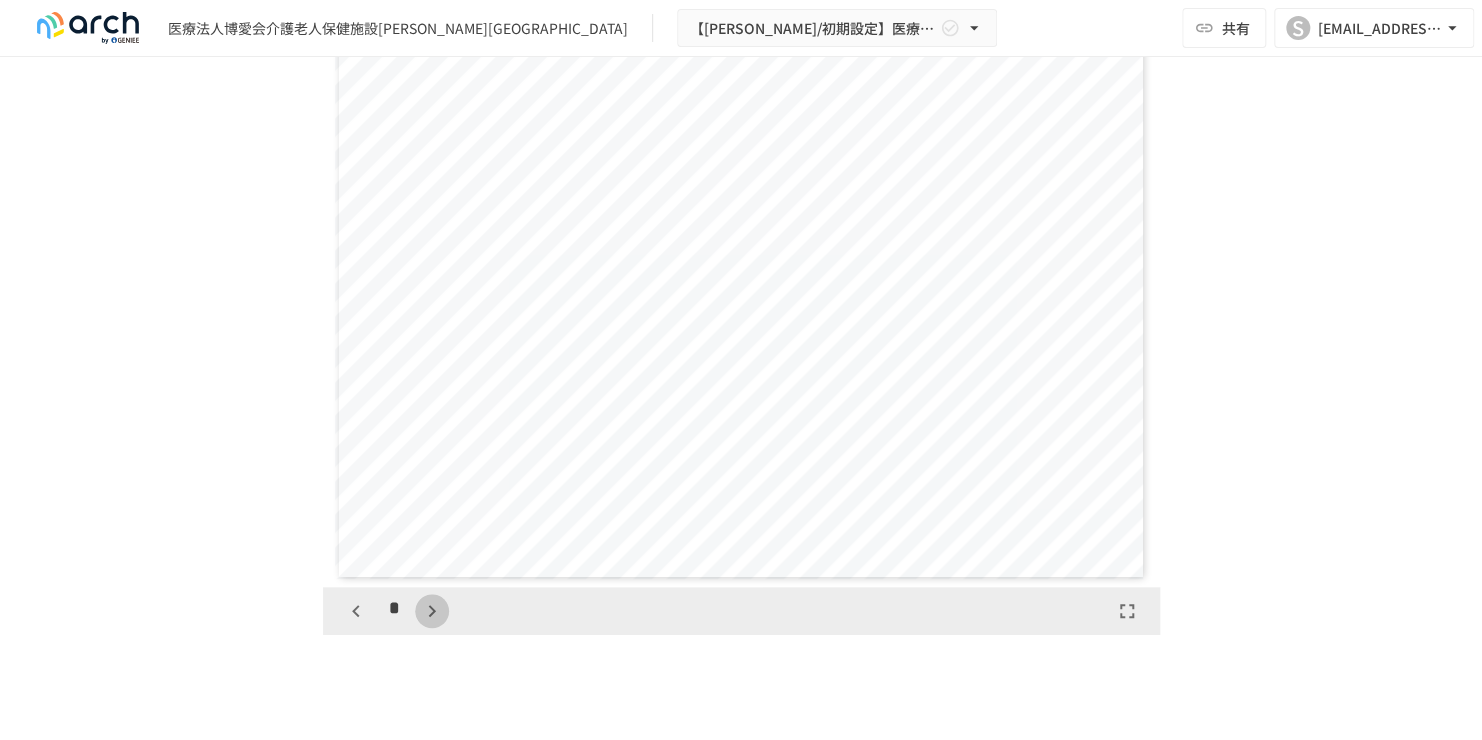 click 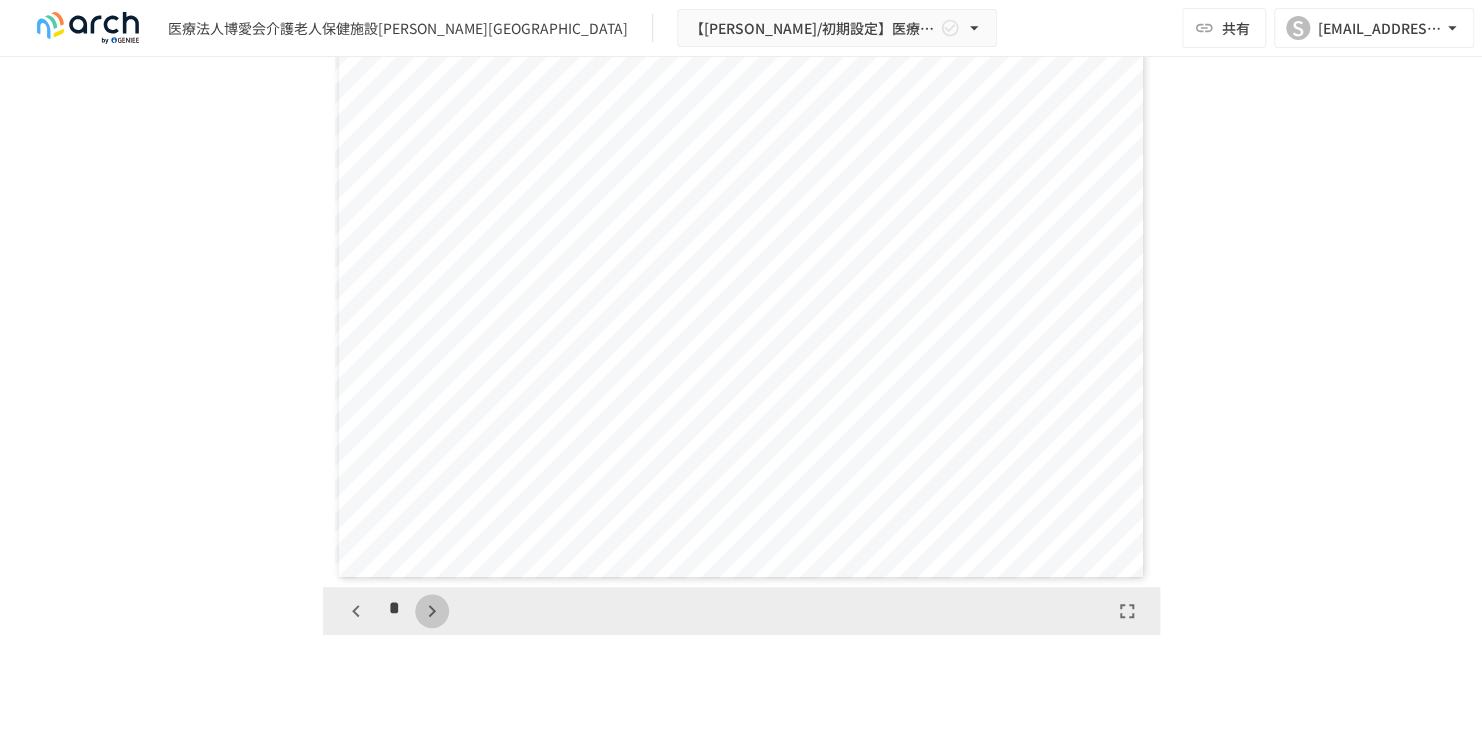 click 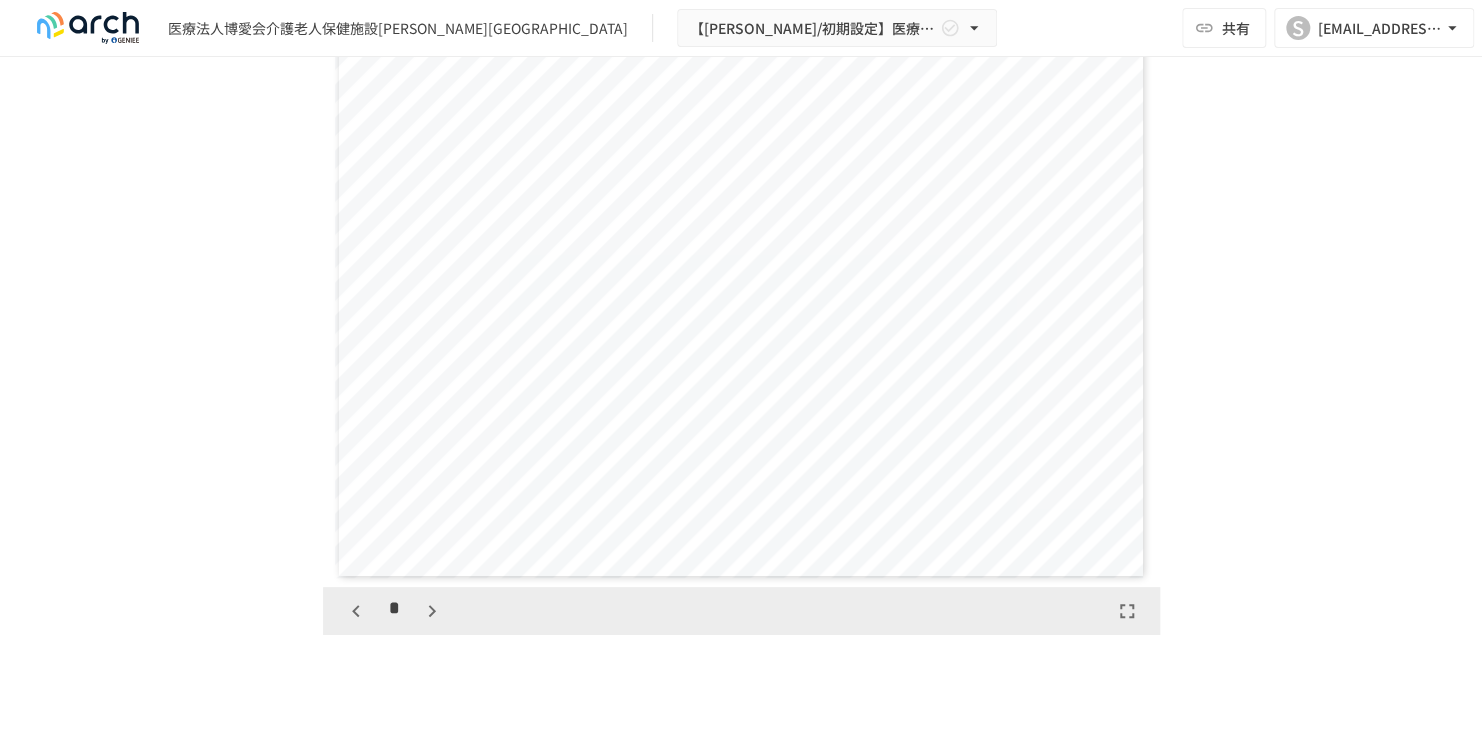 click 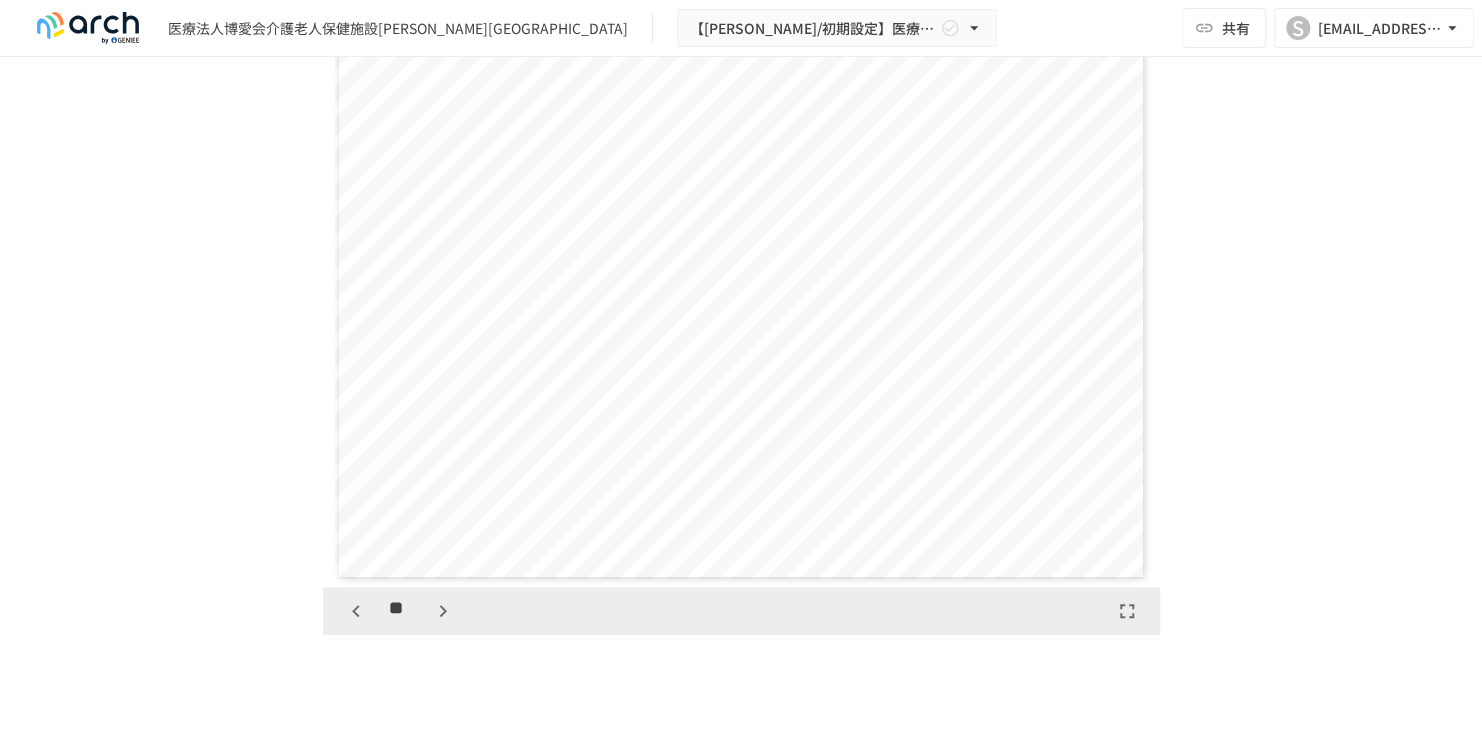 click 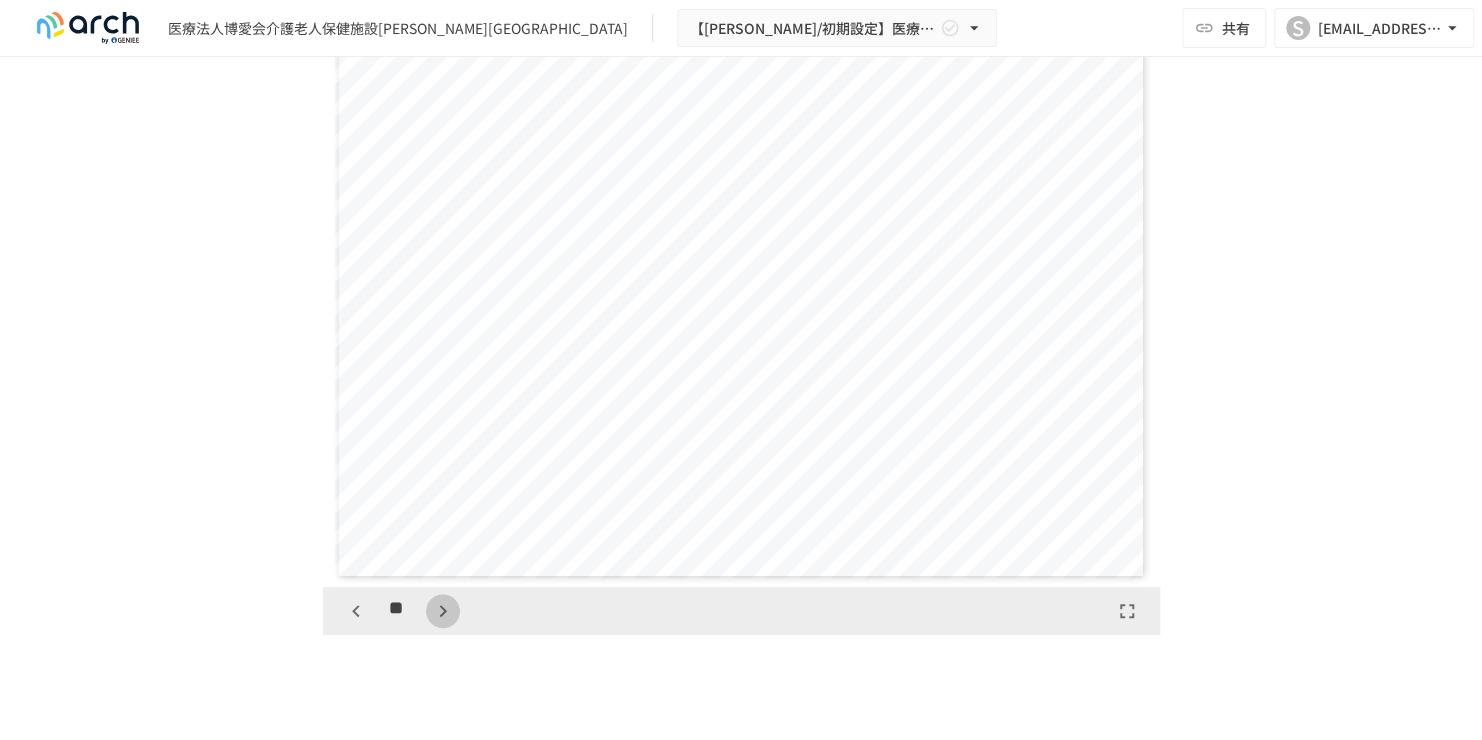 click 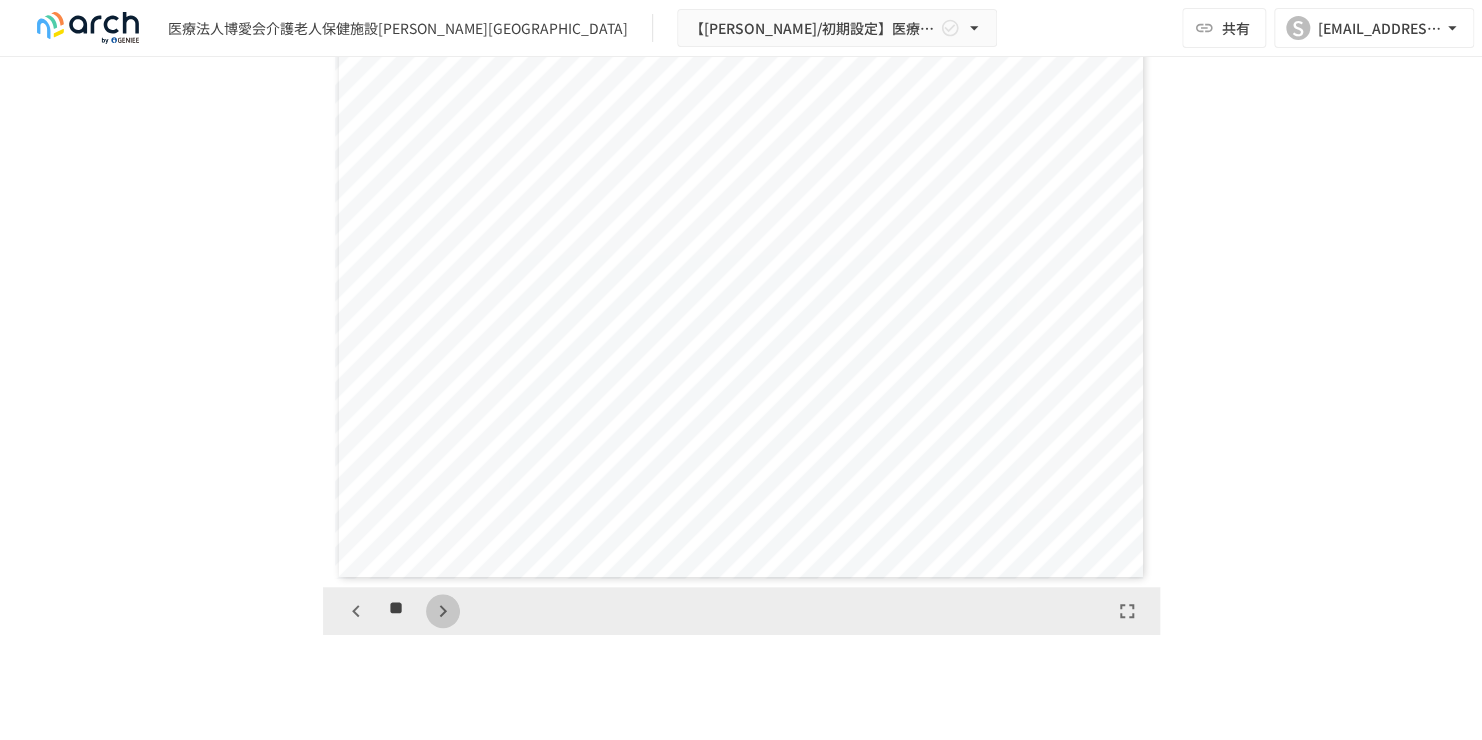 click 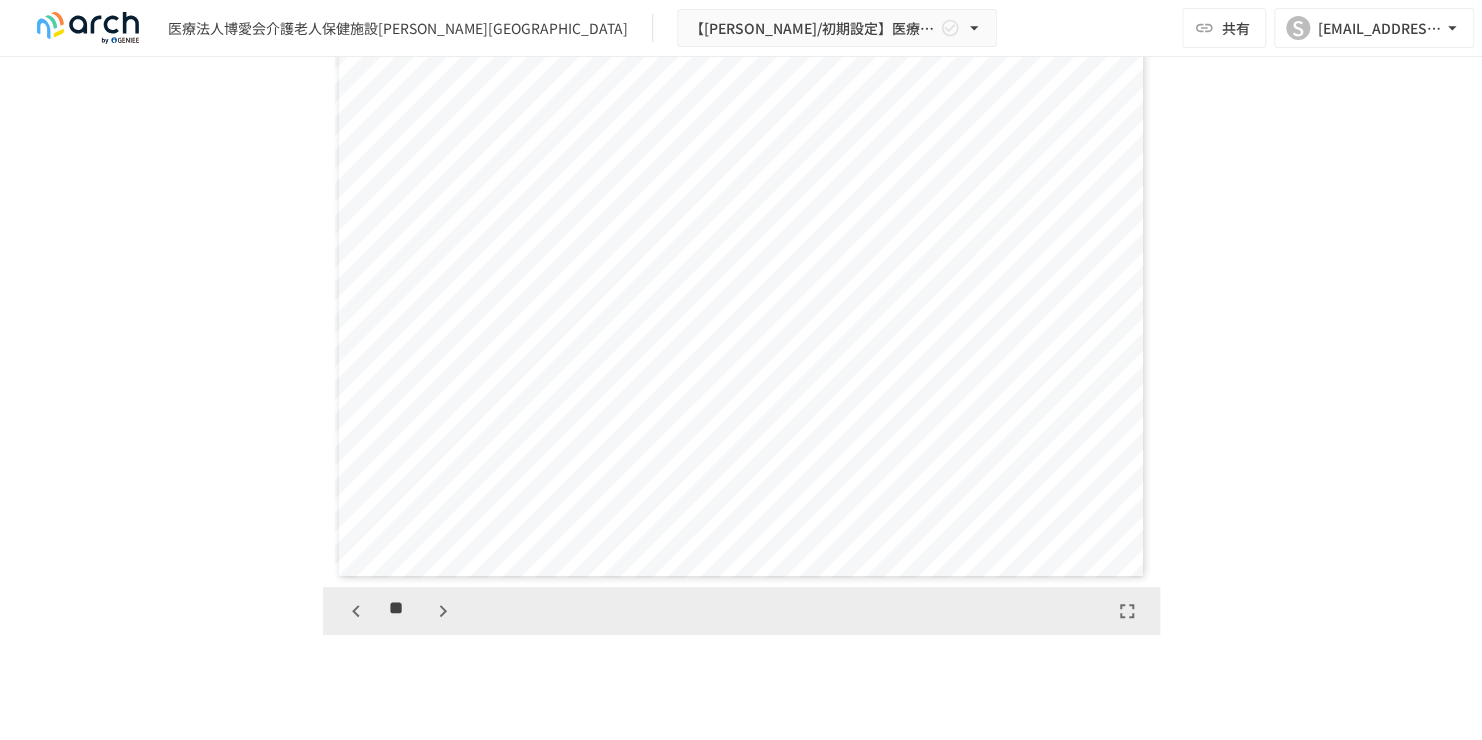 click 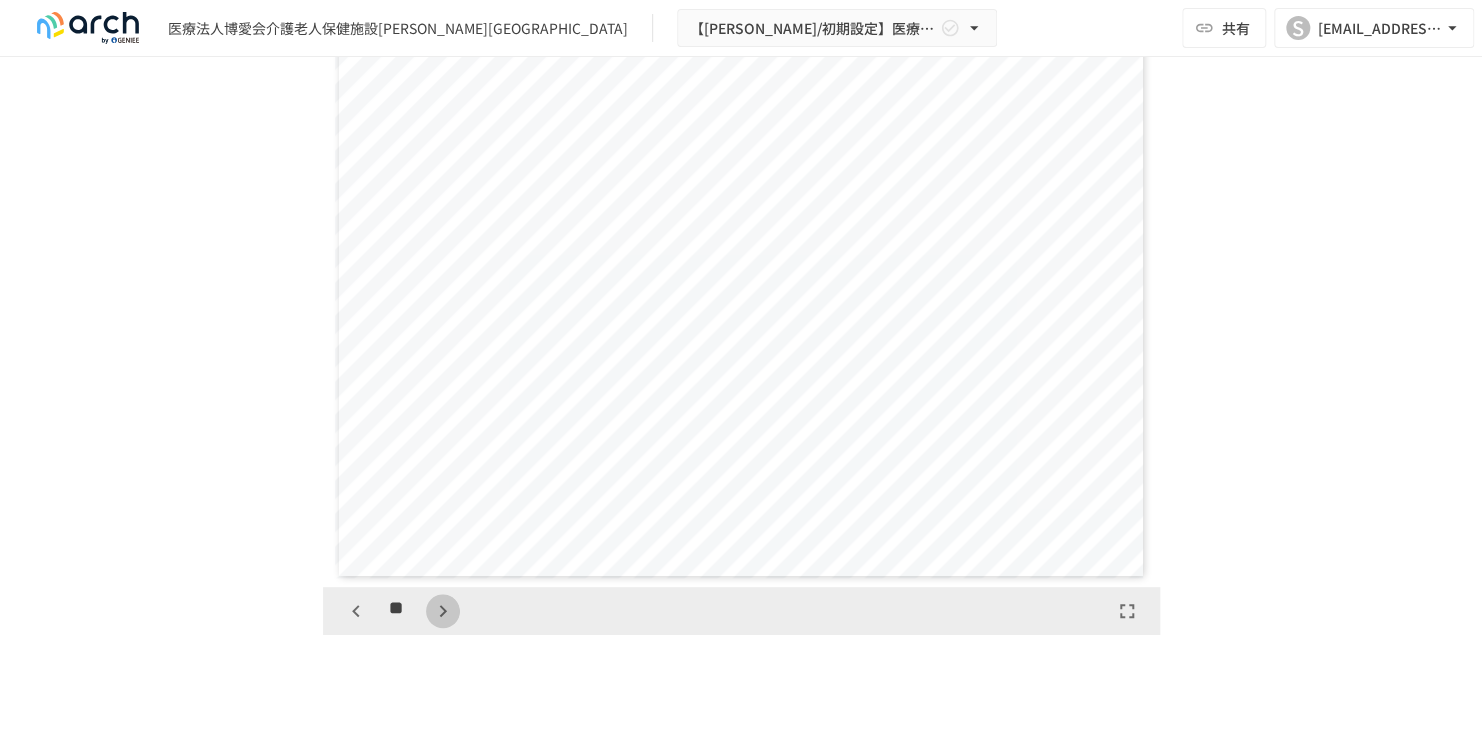 click 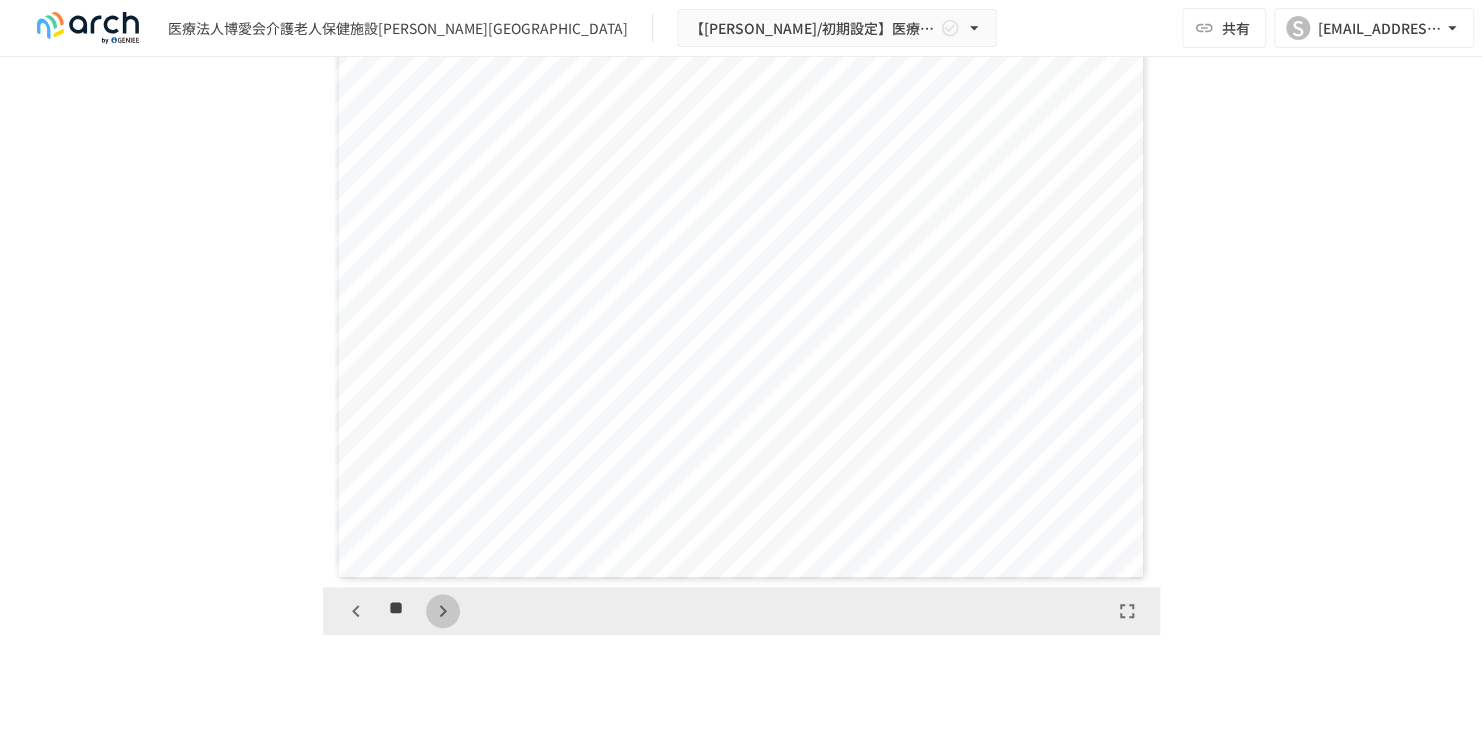 click 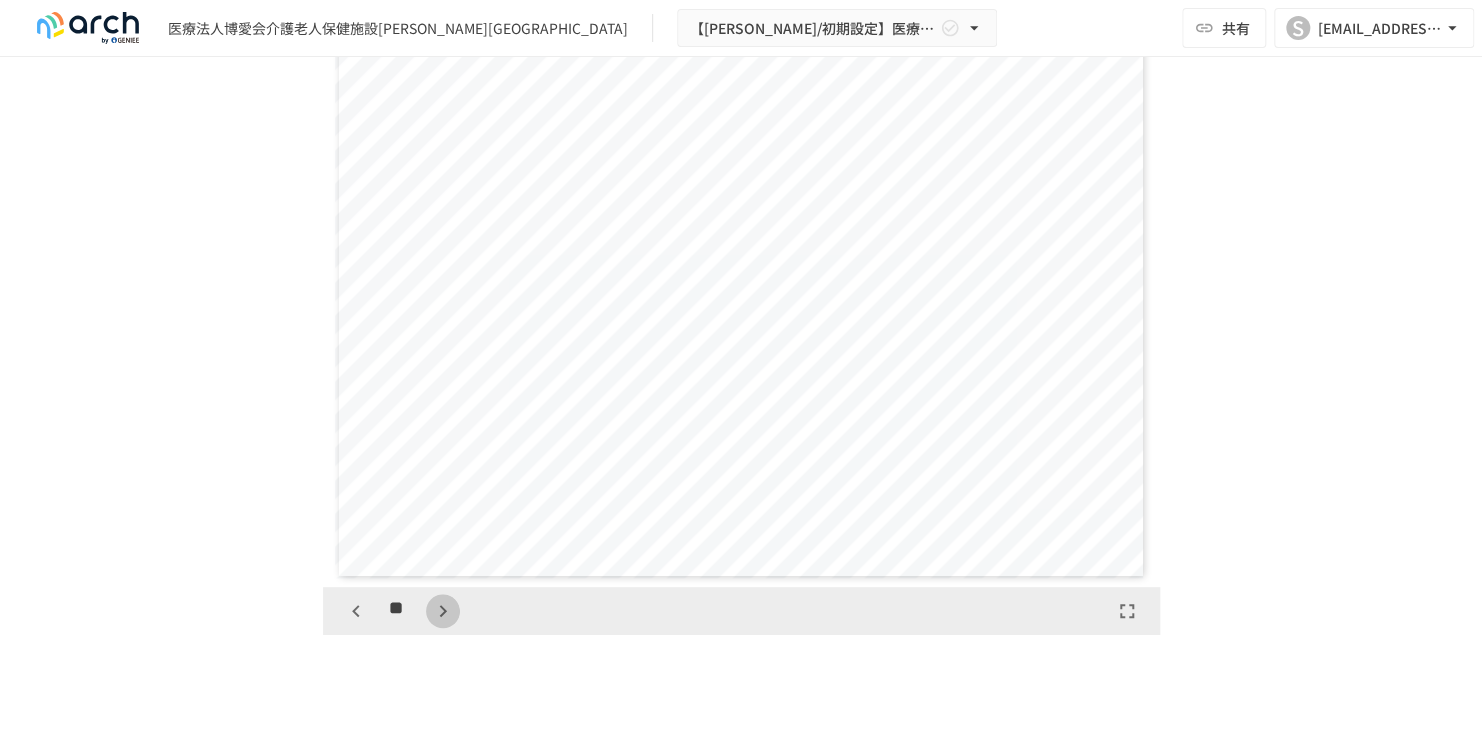 click 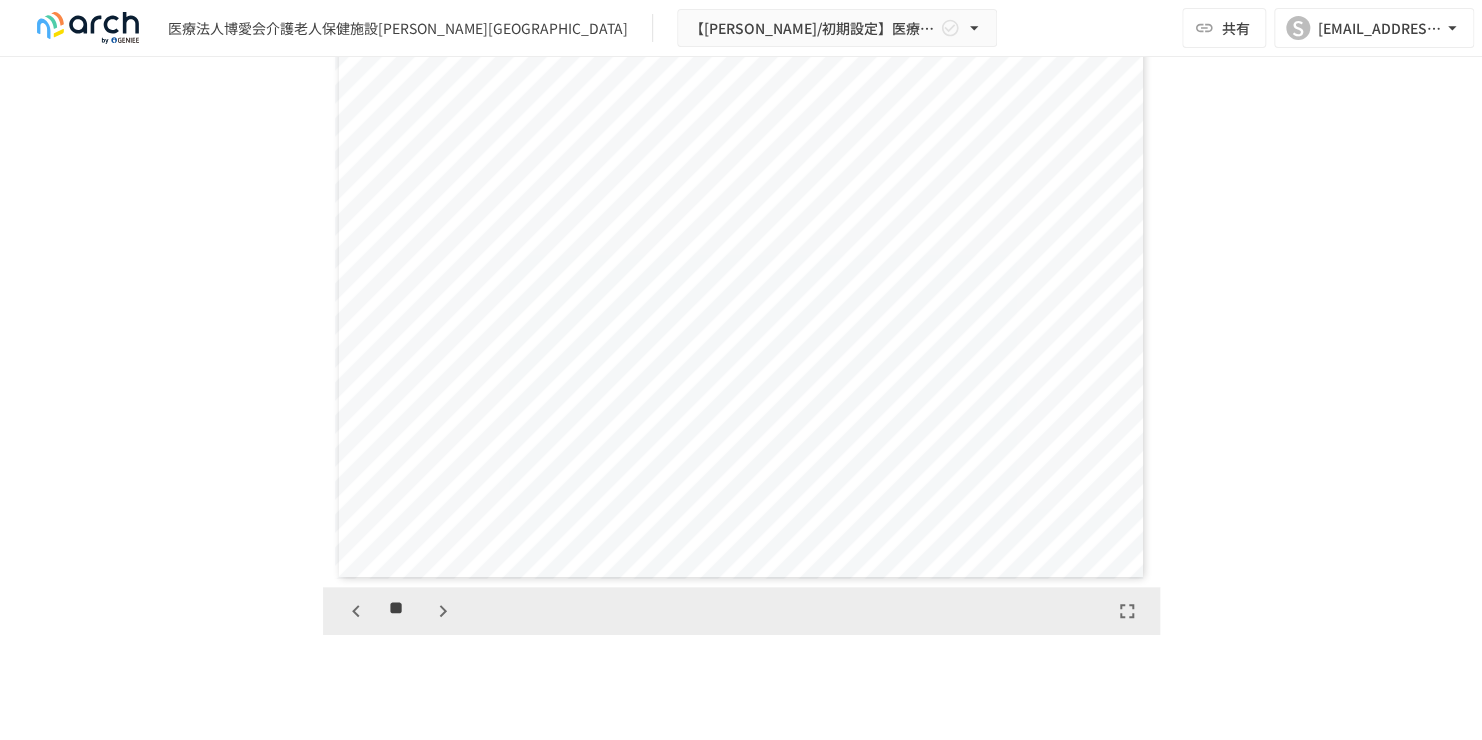 click 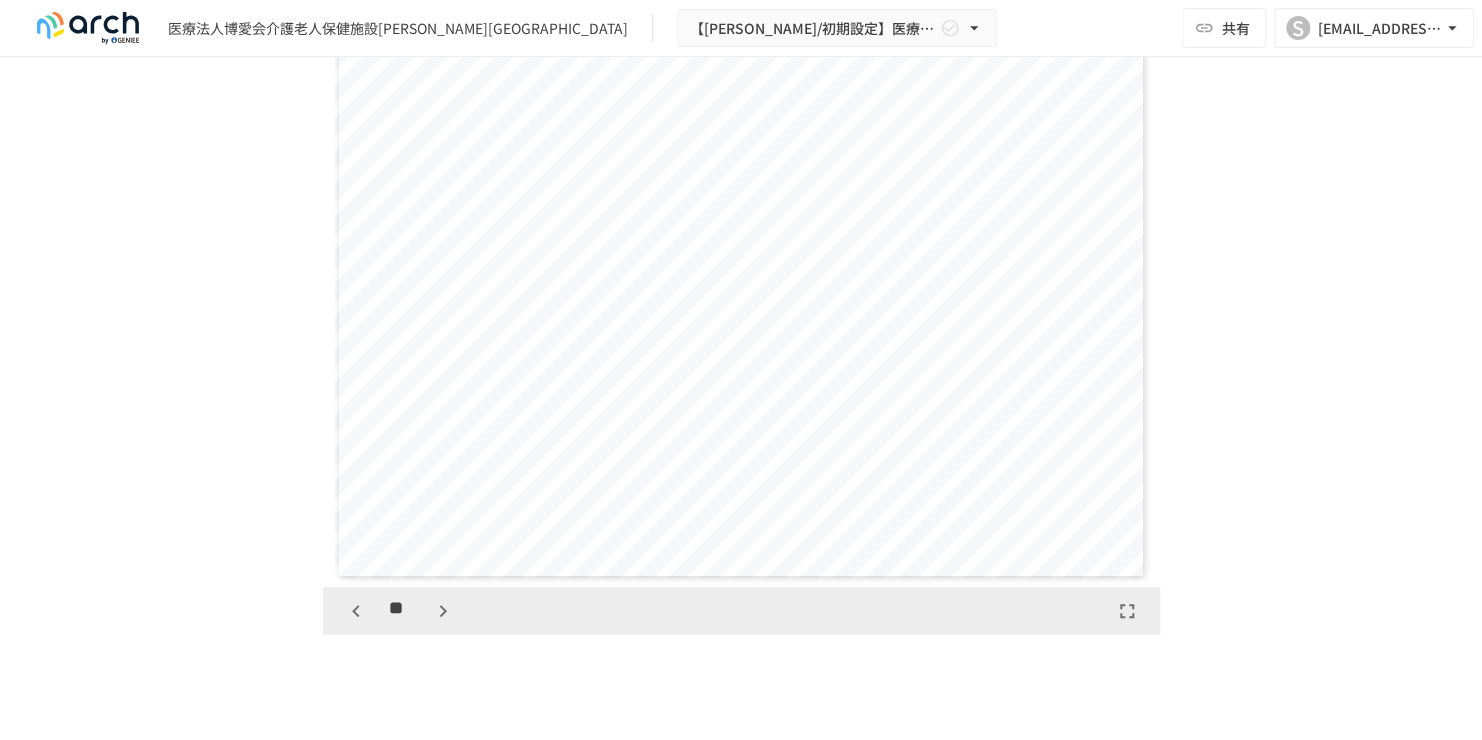 click 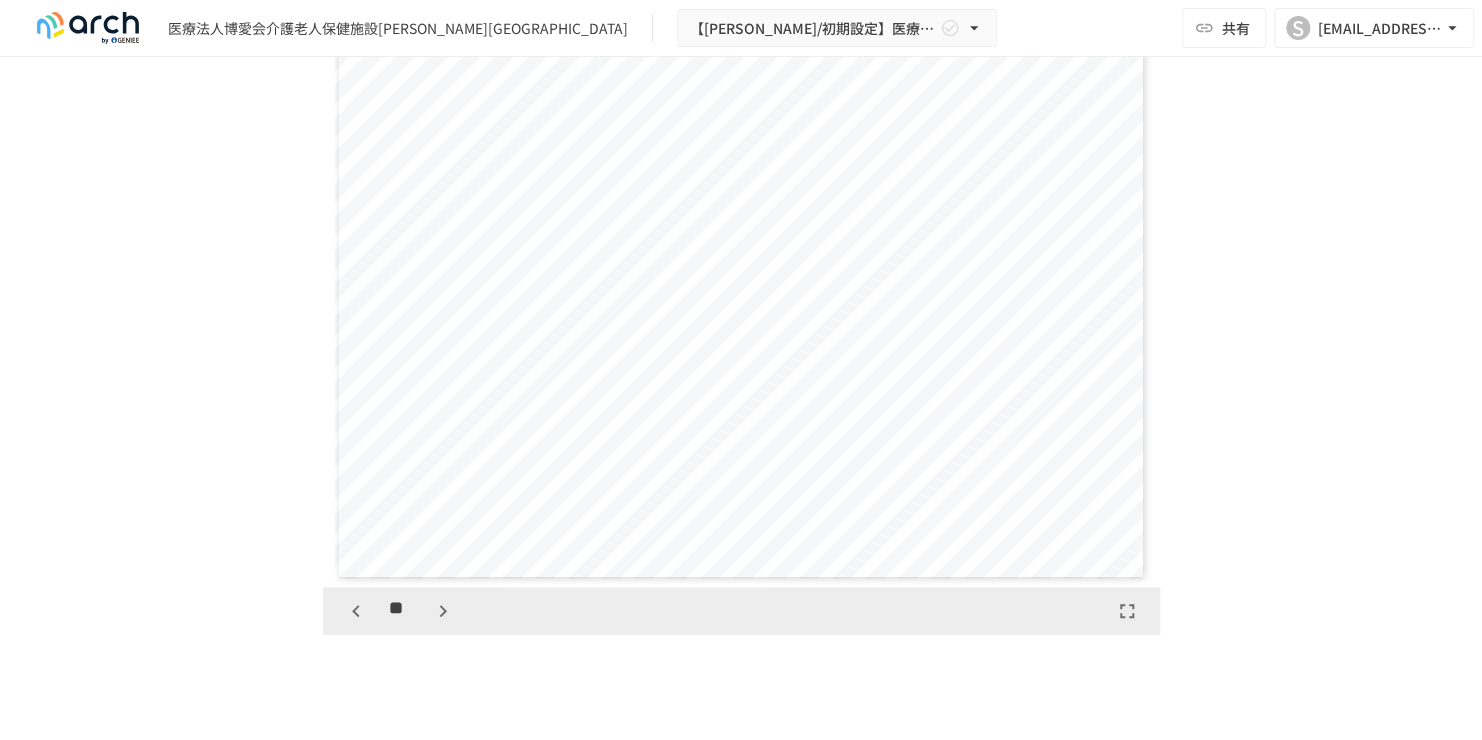 click 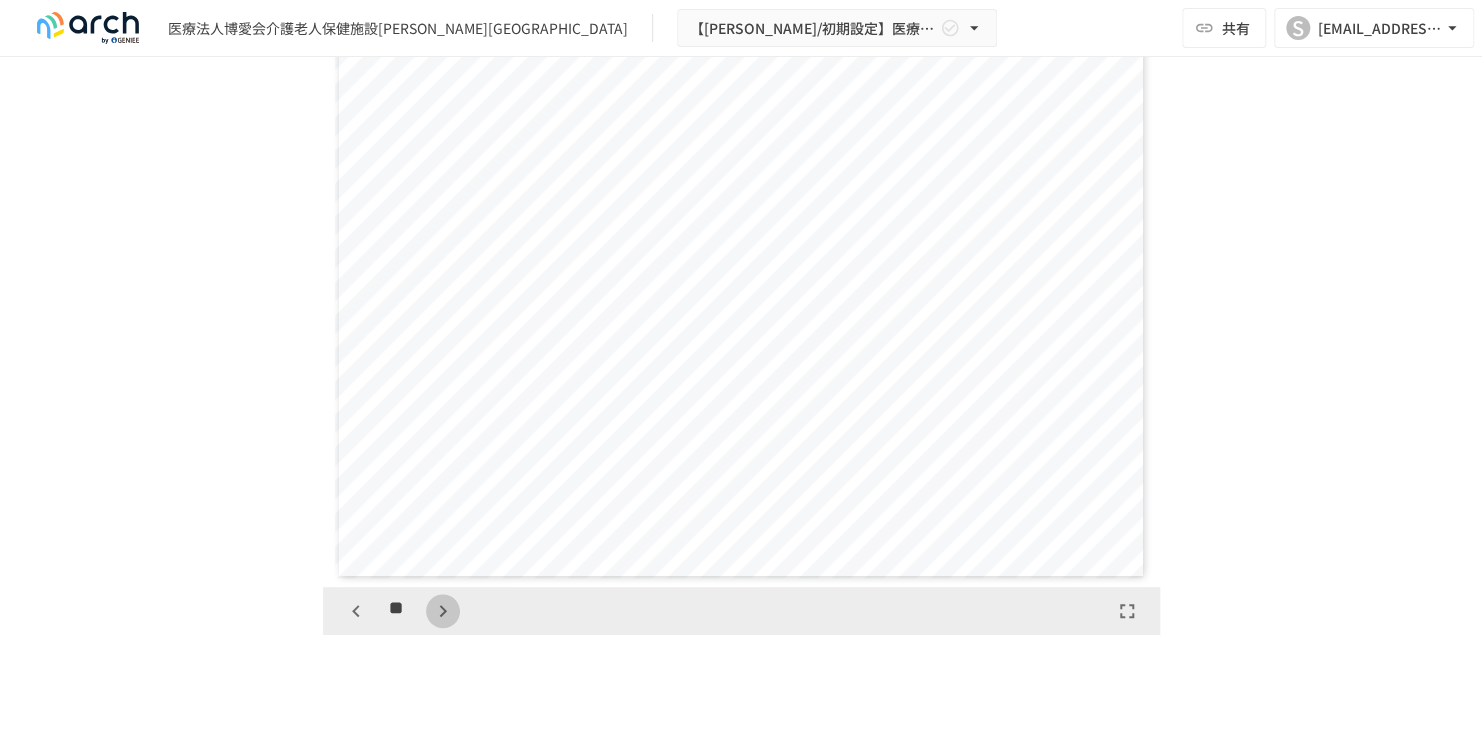 click 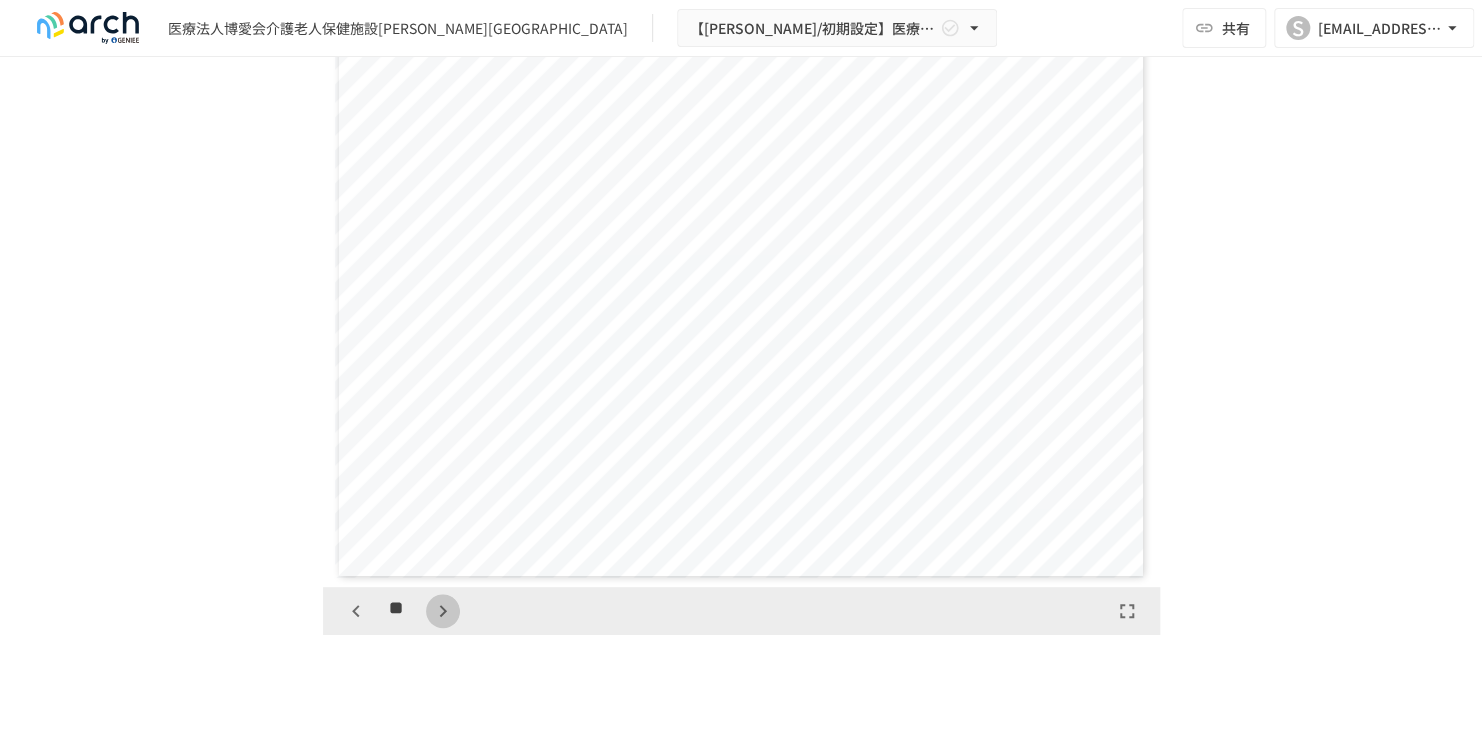 click 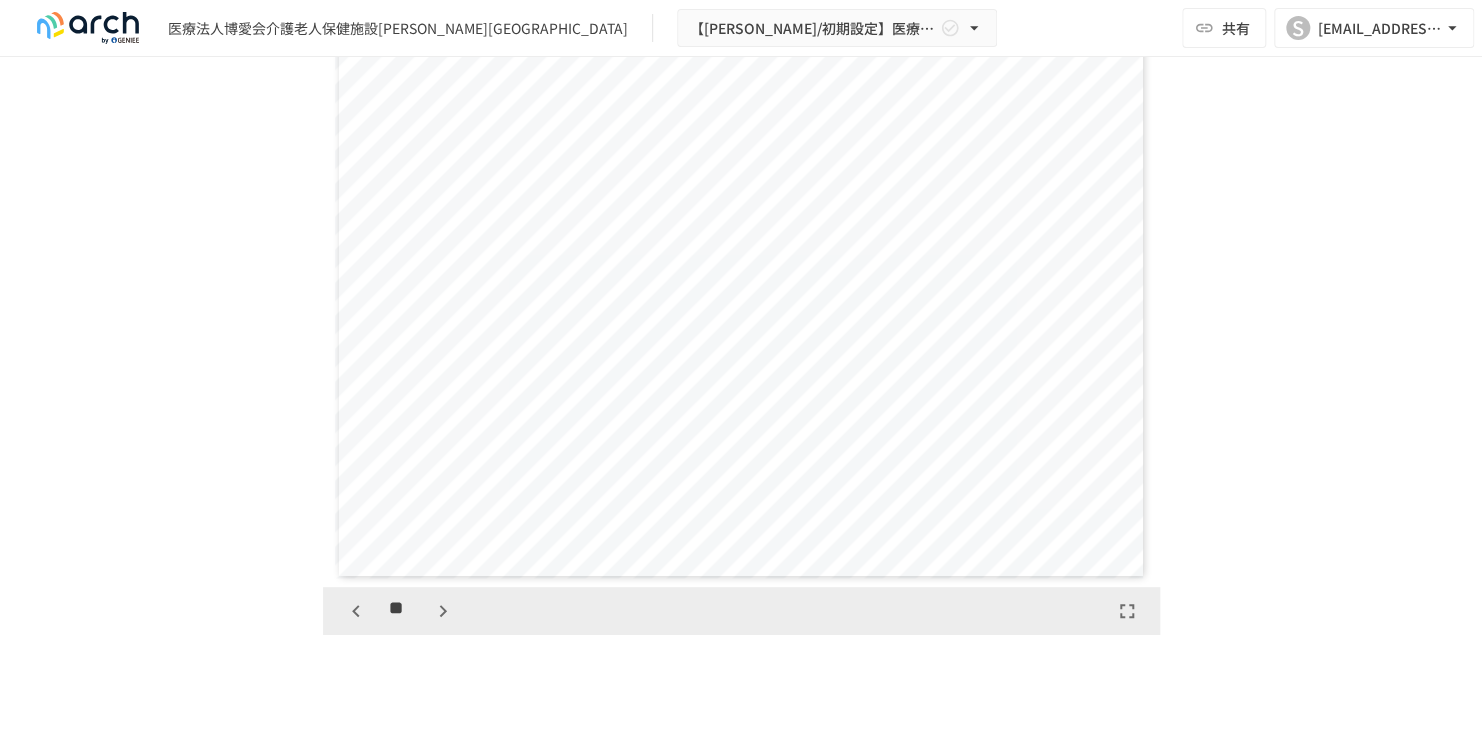 click 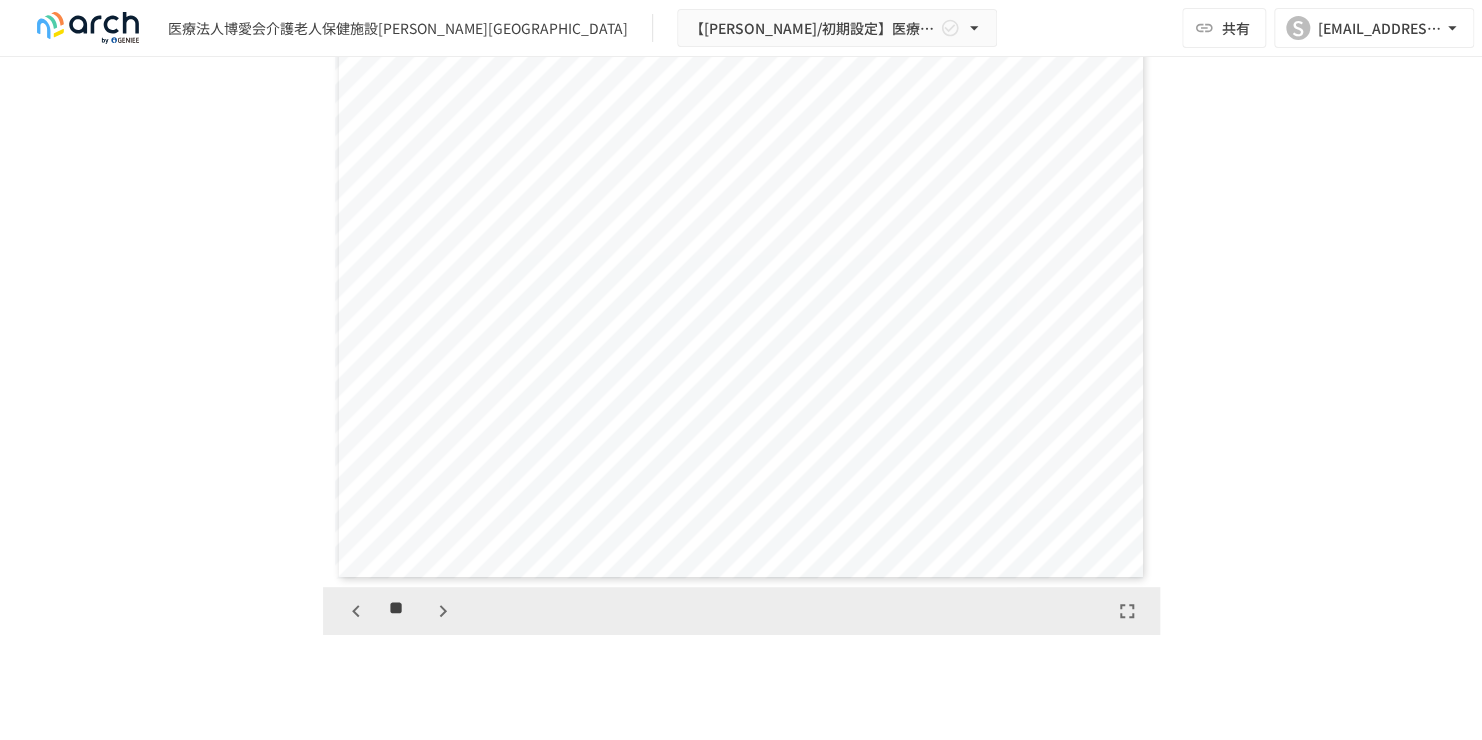 click 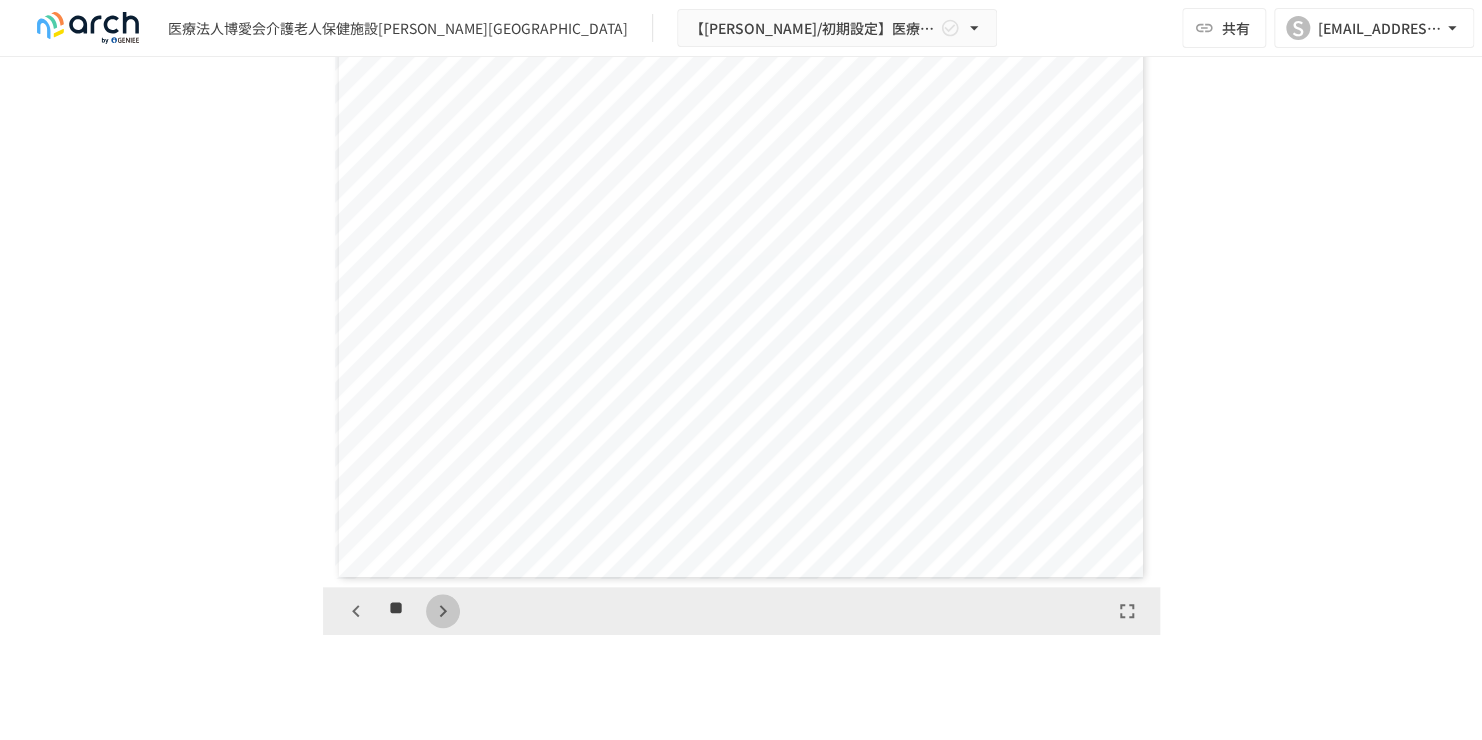click 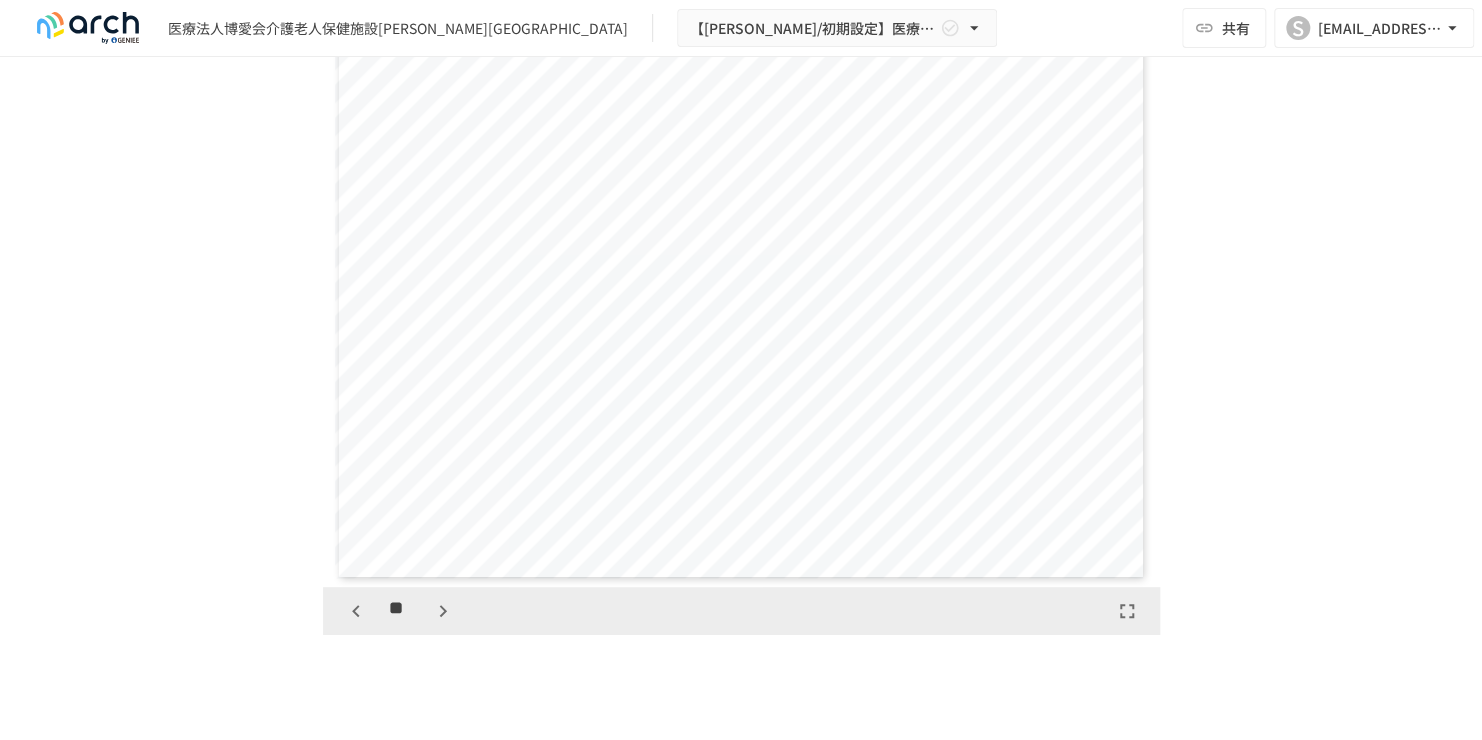 click 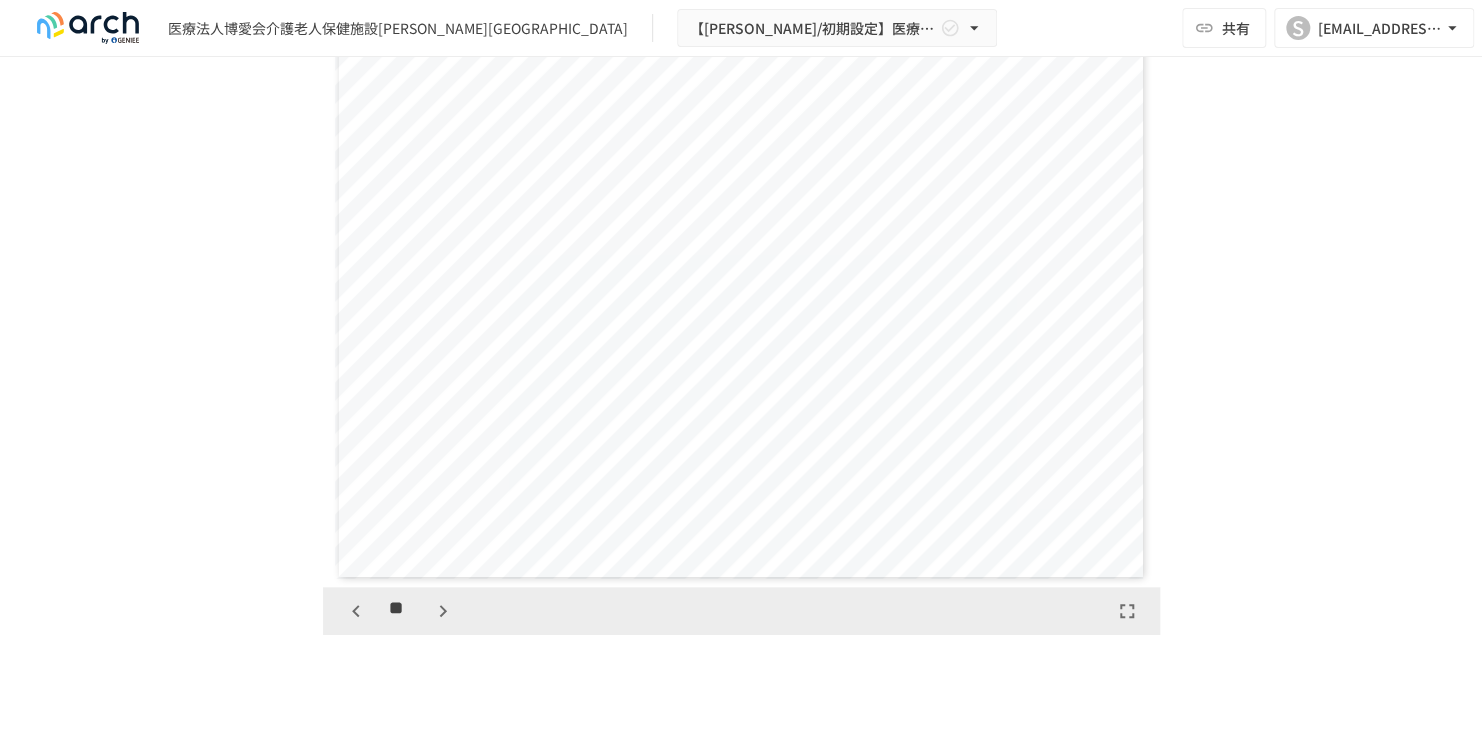 click 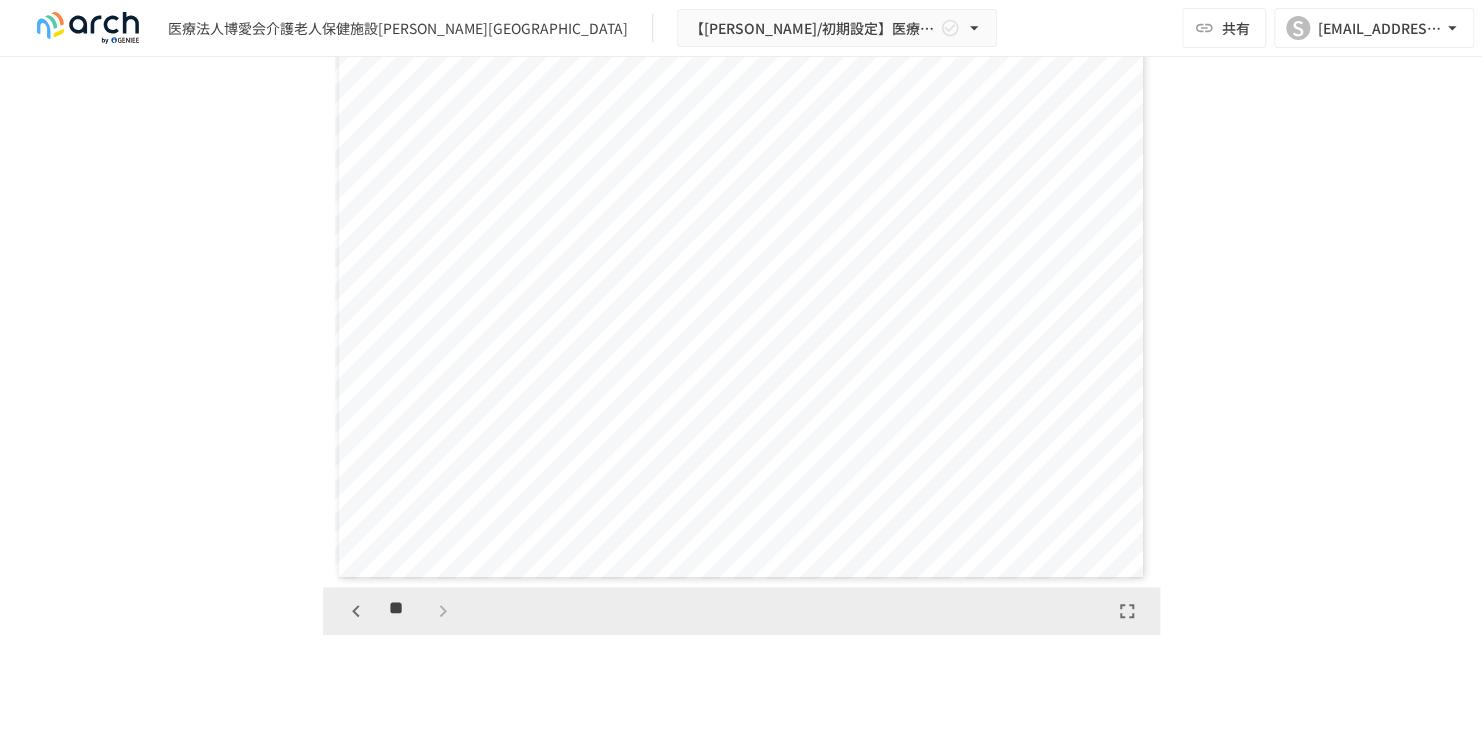scroll, scrollTop: 16170, scrollLeft: 0, axis: vertical 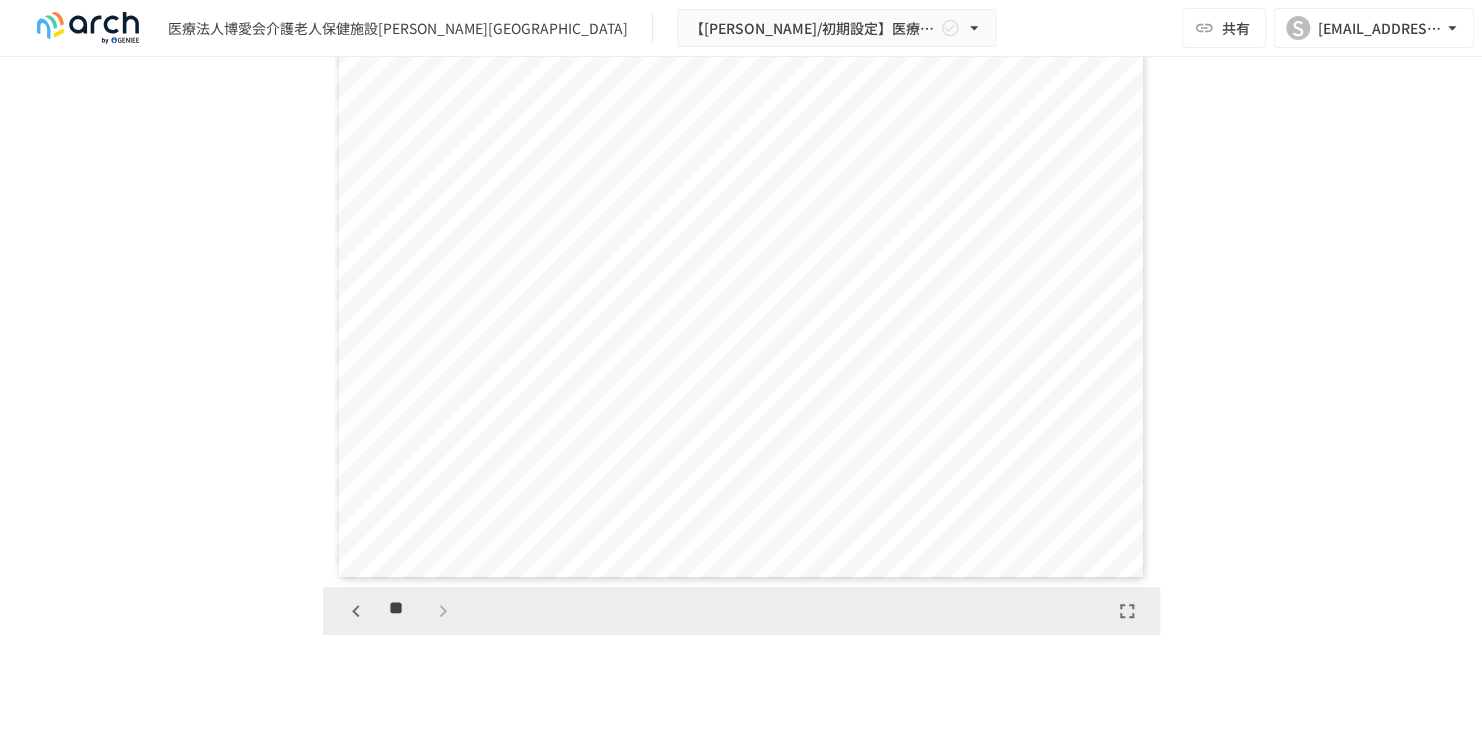 click on "**" at bounding box center (399, 611) 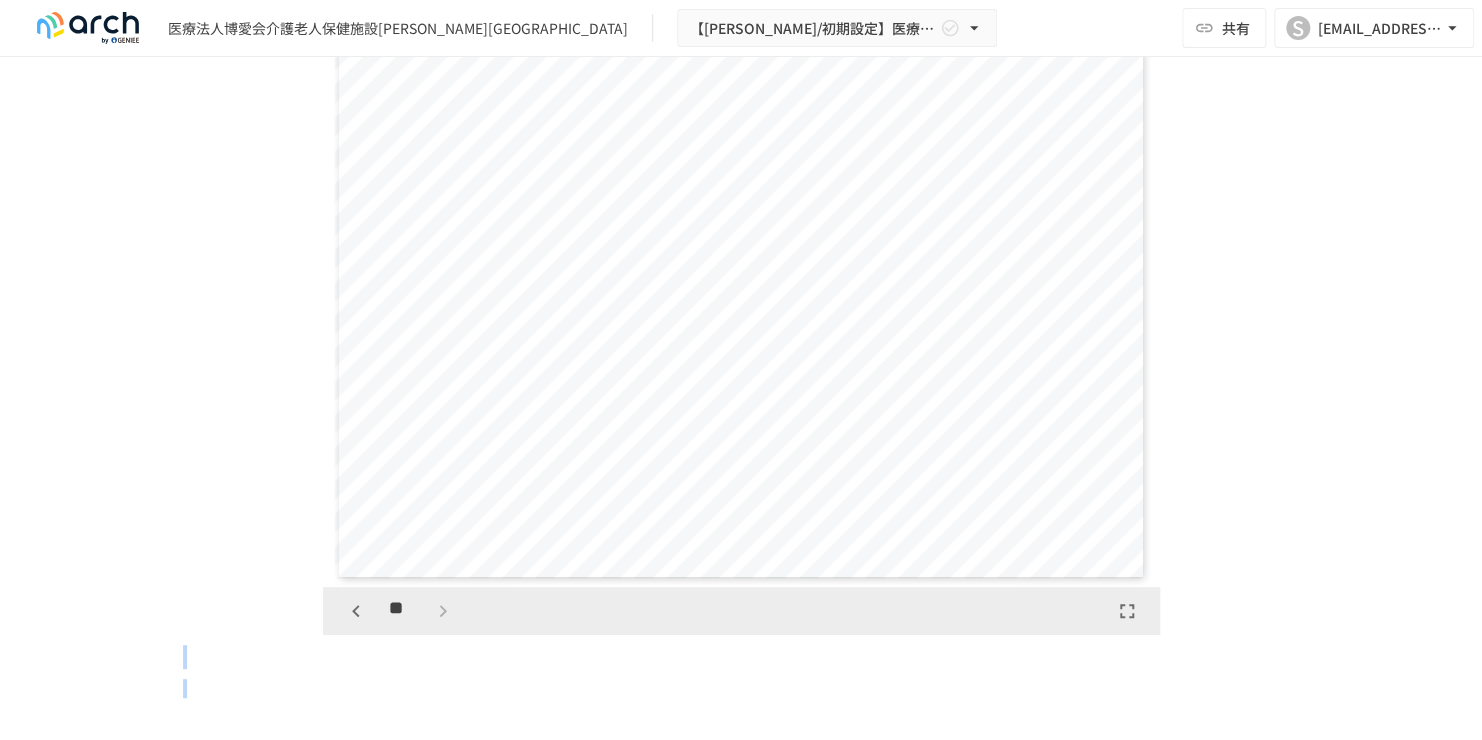 click on "**" at bounding box center [399, 611] 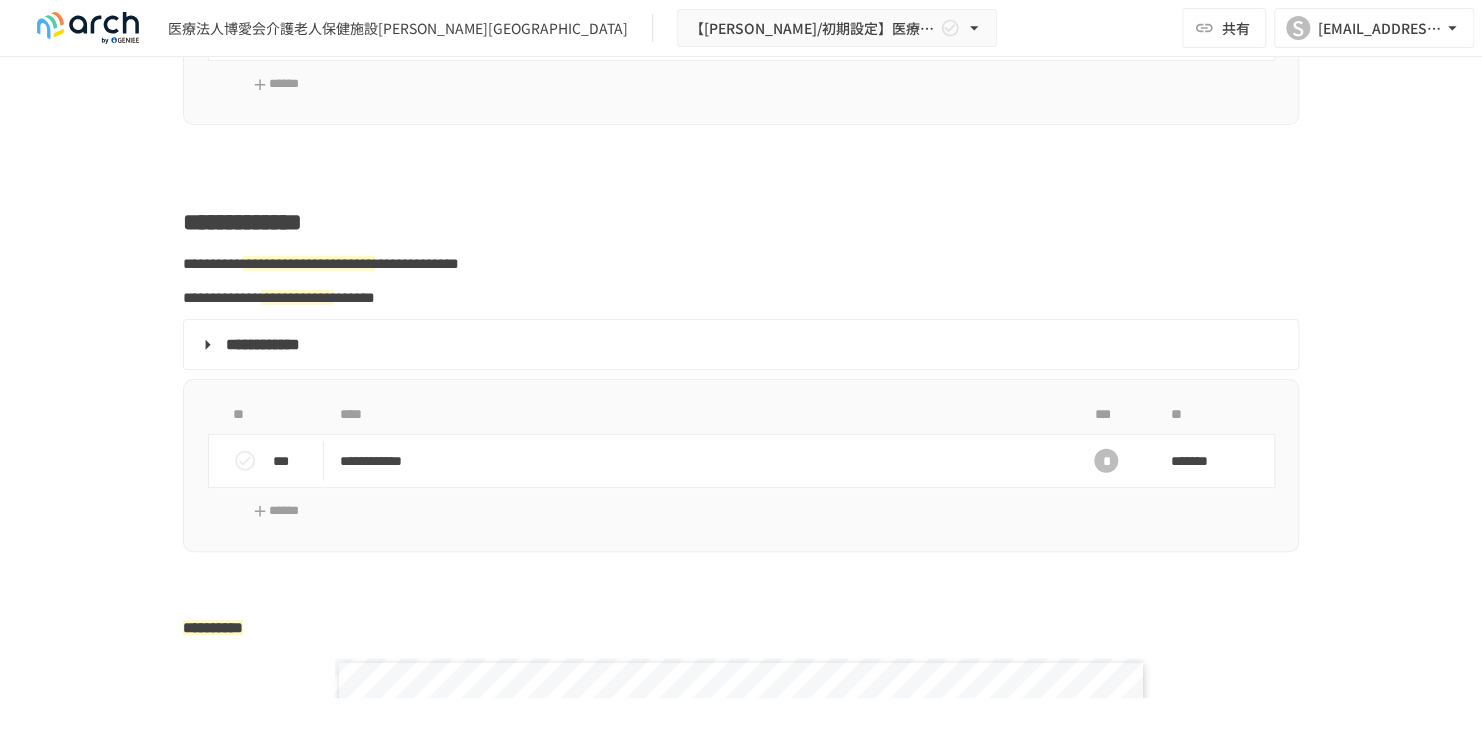 scroll, scrollTop: 3160, scrollLeft: 0, axis: vertical 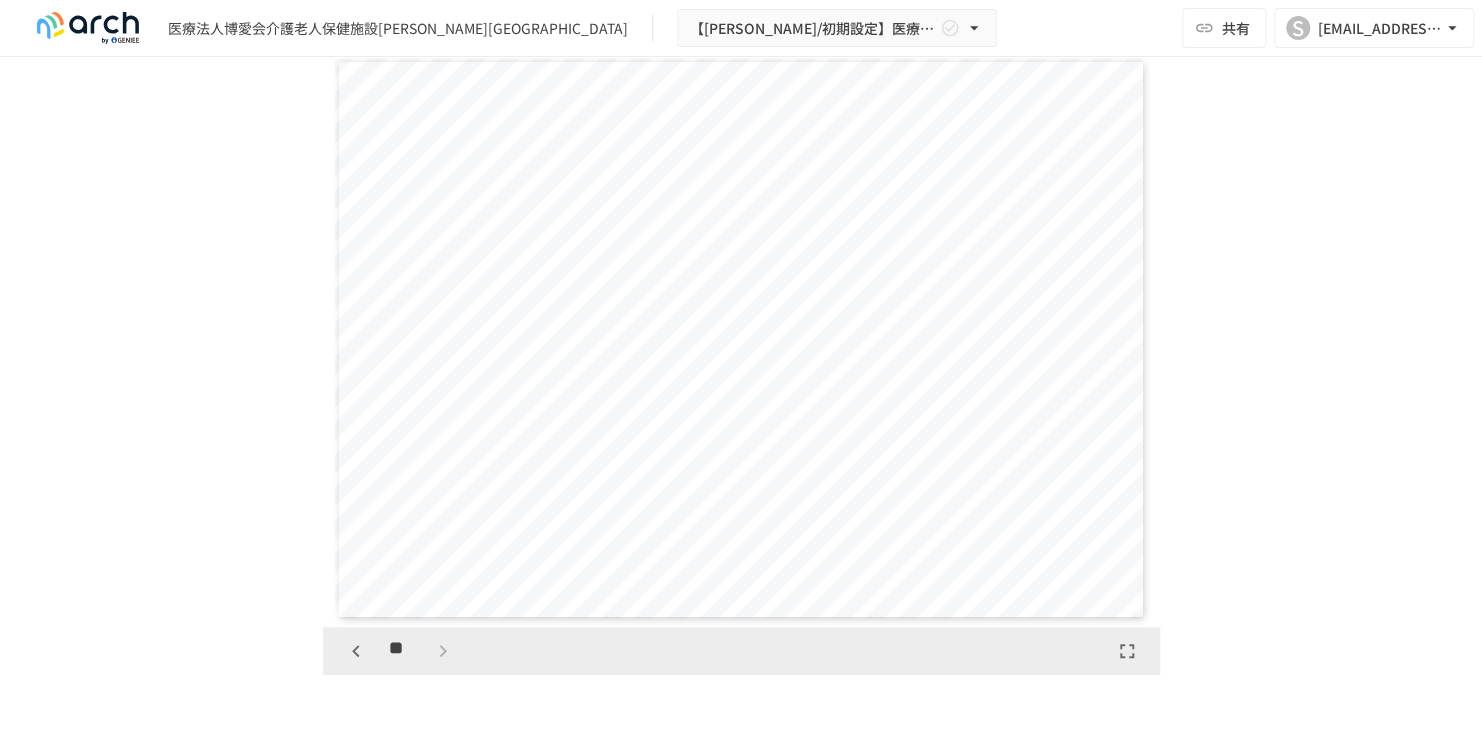 click at bounding box center (741, 339) 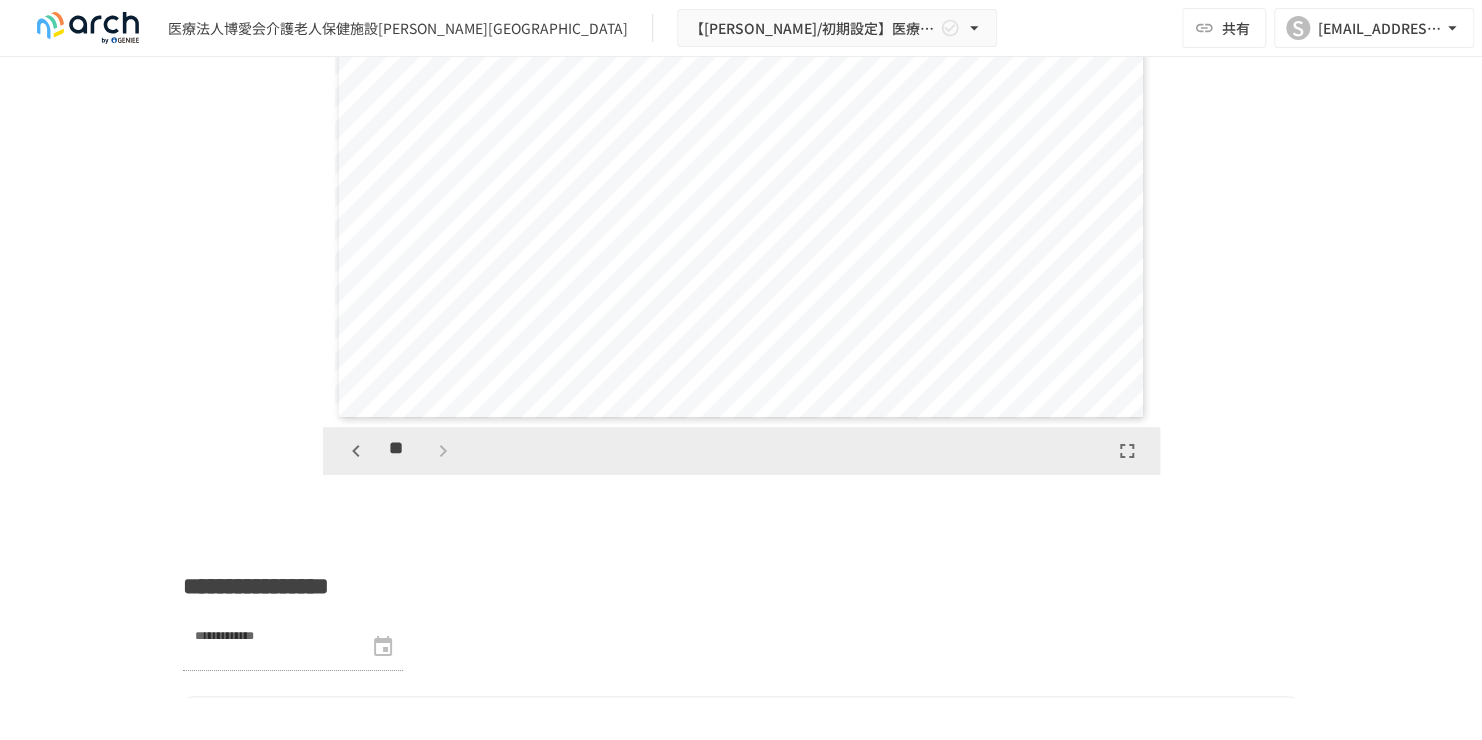 click on "**********" at bounding box center (741, 554) 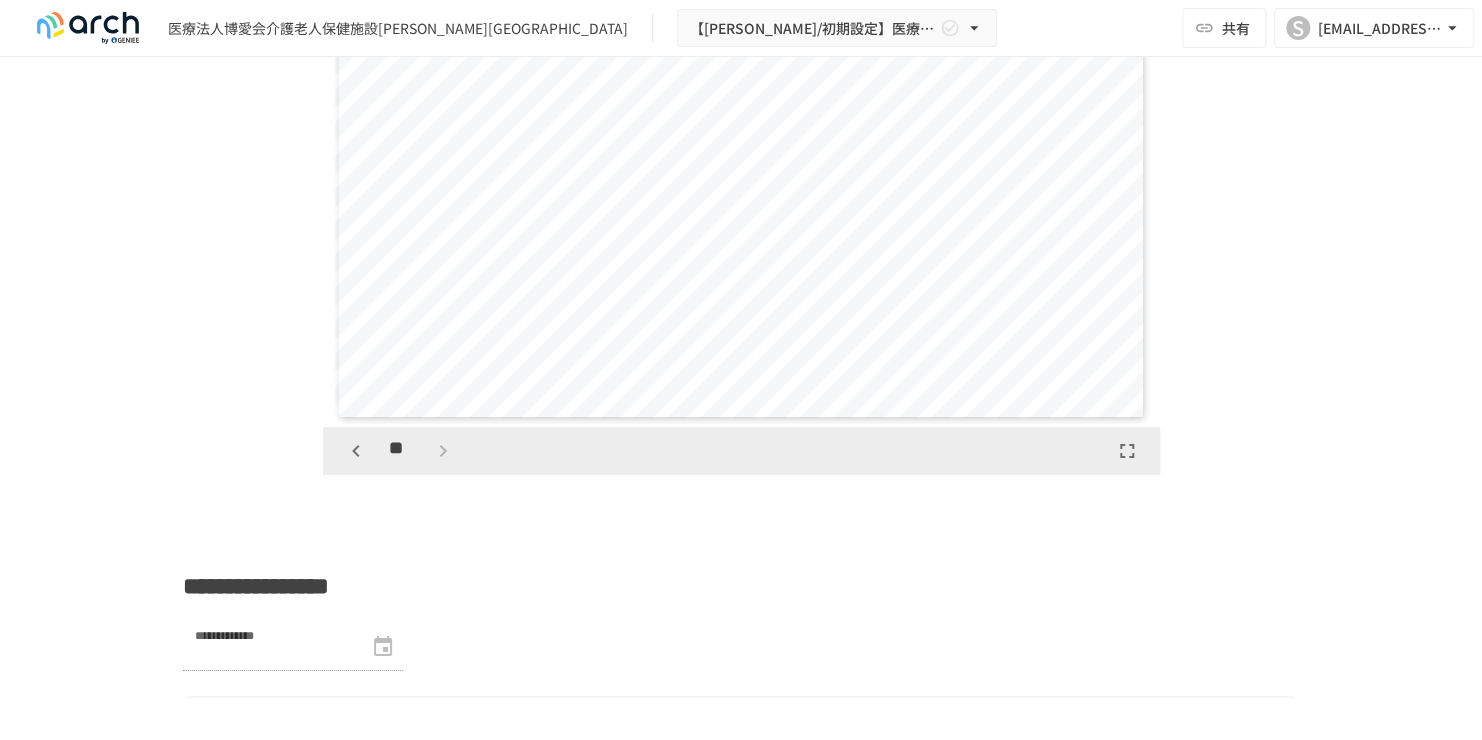 click on "**********" at bounding box center (741, 554) 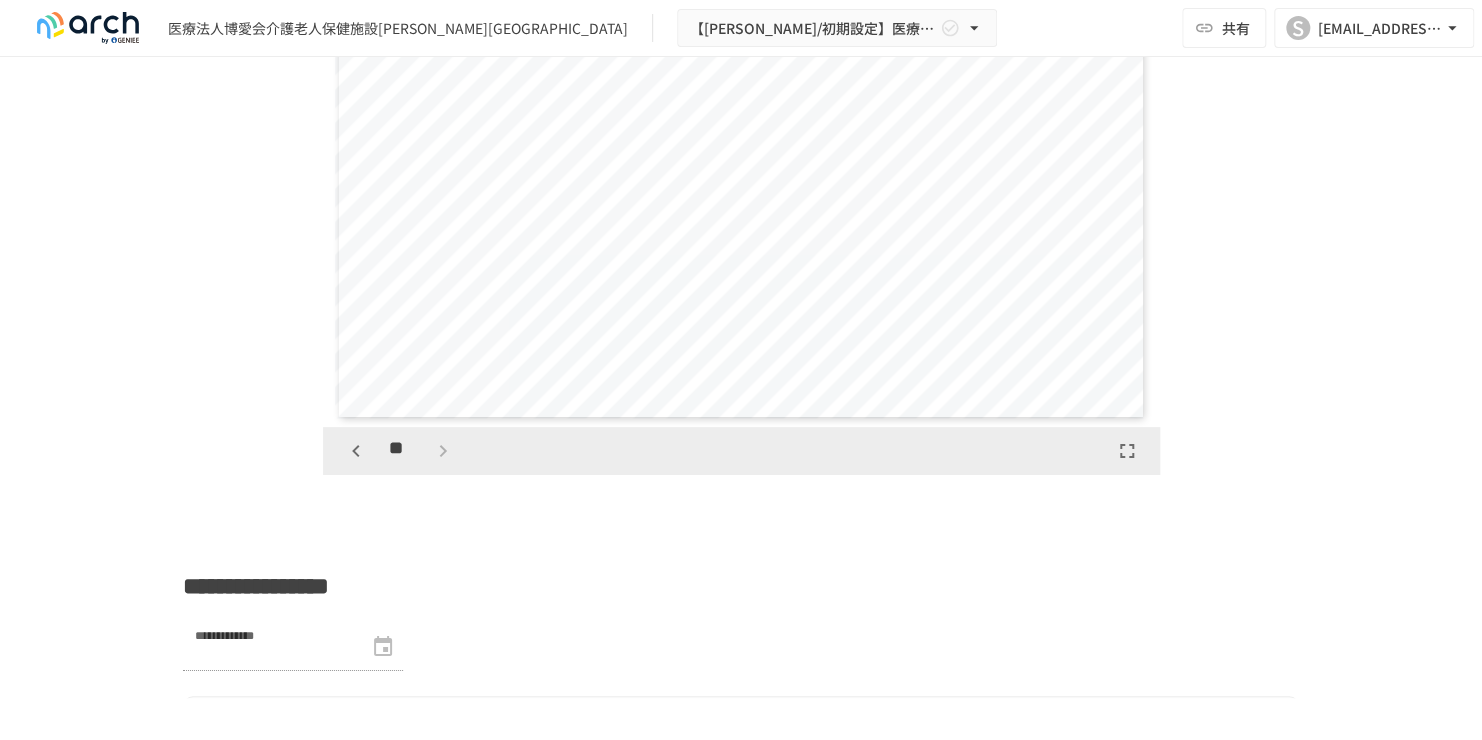 click on "**********" at bounding box center [741, 554] 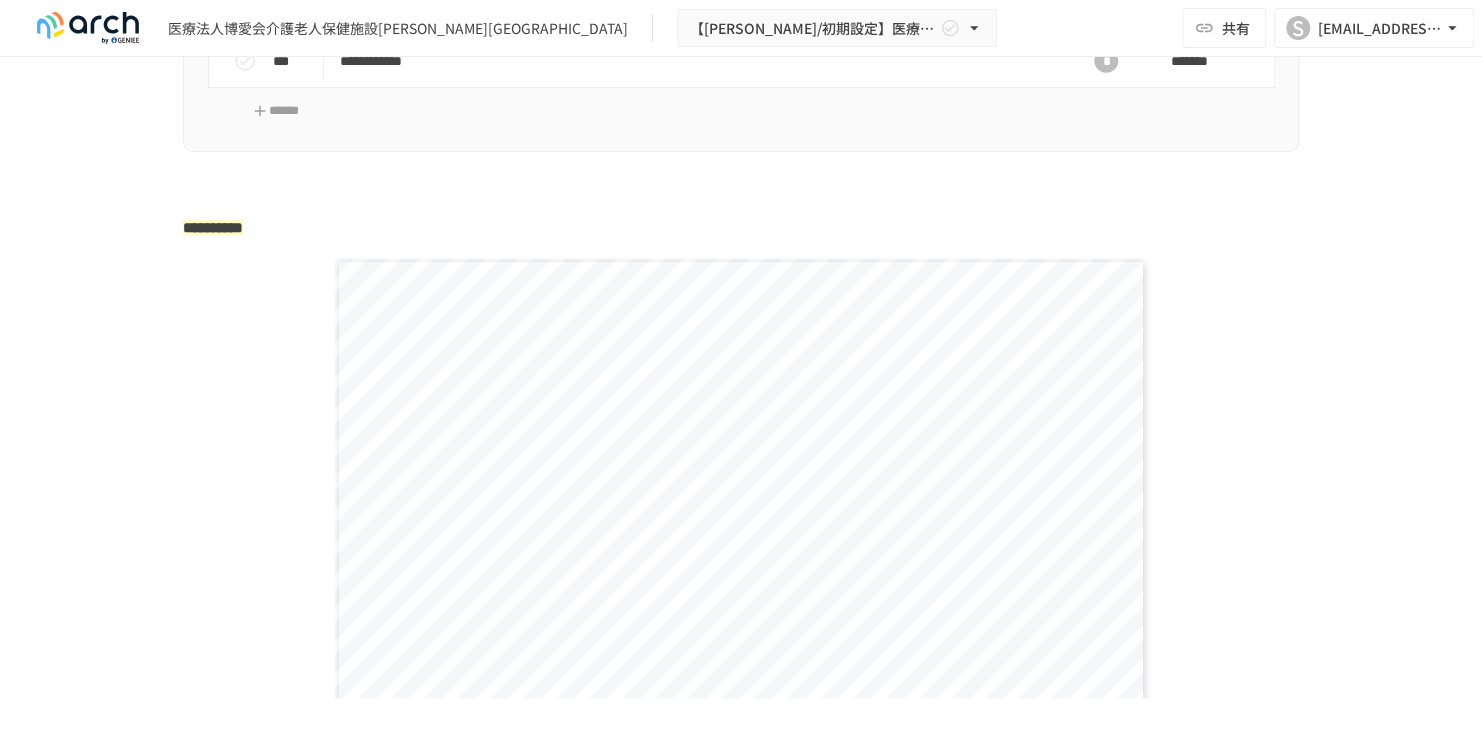 scroll, scrollTop: 2860, scrollLeft: 0, axis: vertical 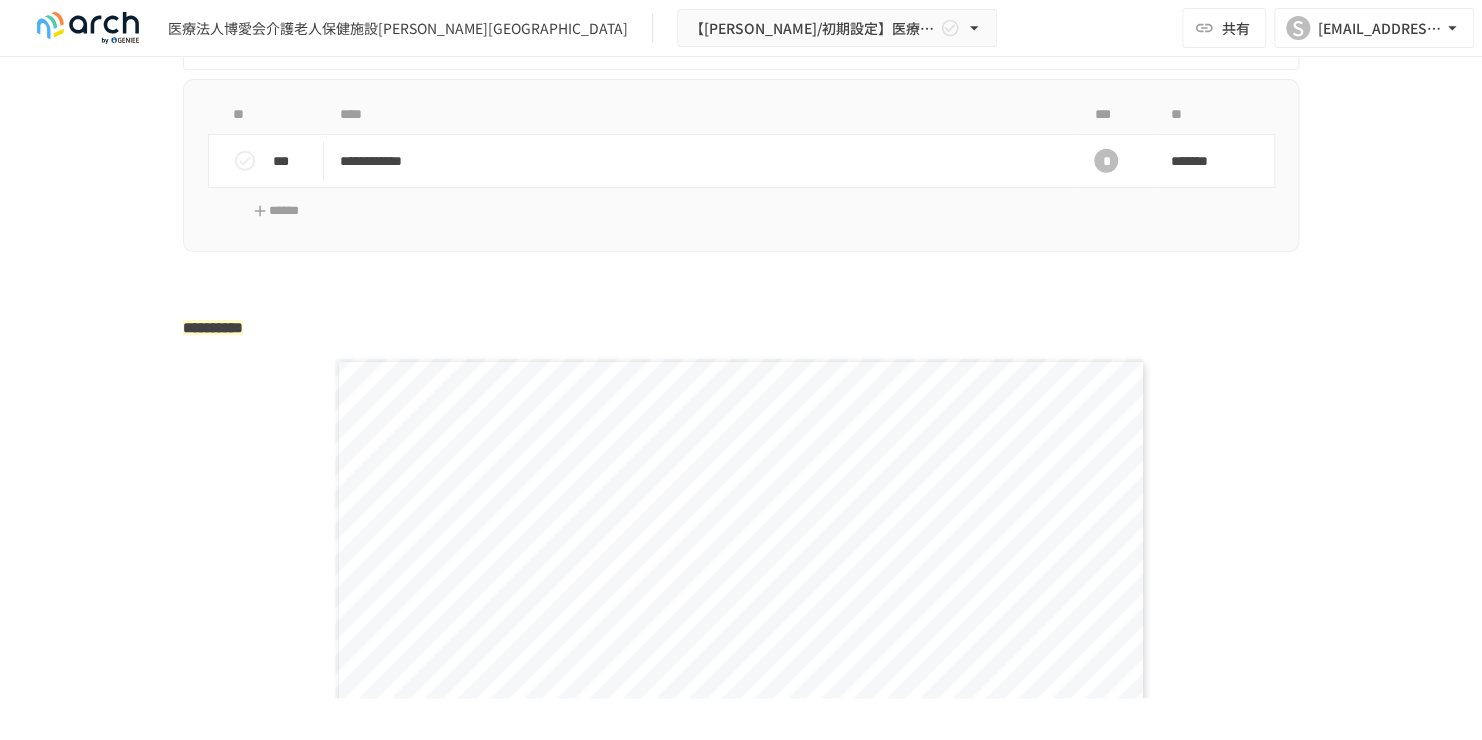 click at bounding box center (741, 639) 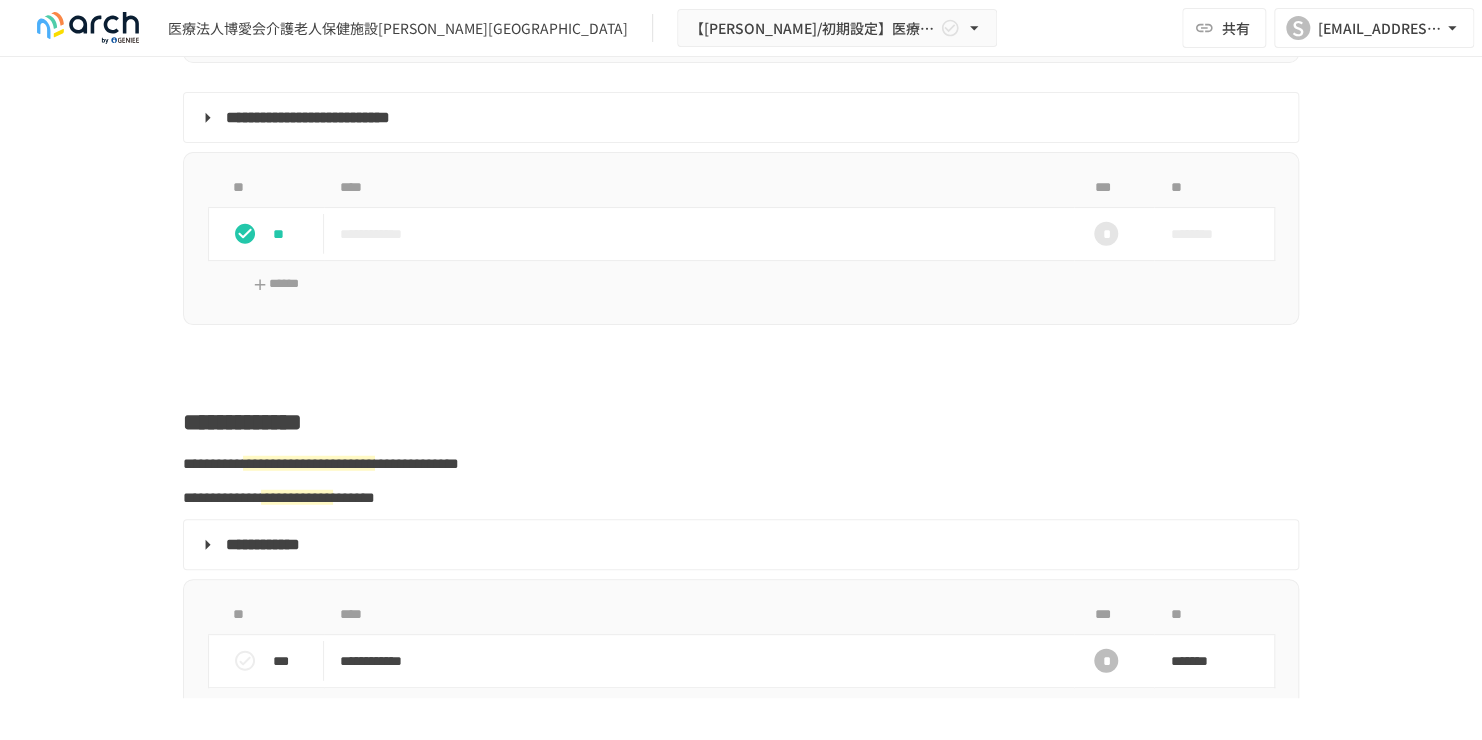 scroll, scrollTop: 1860, scrollLeft: 0, axis: vertical 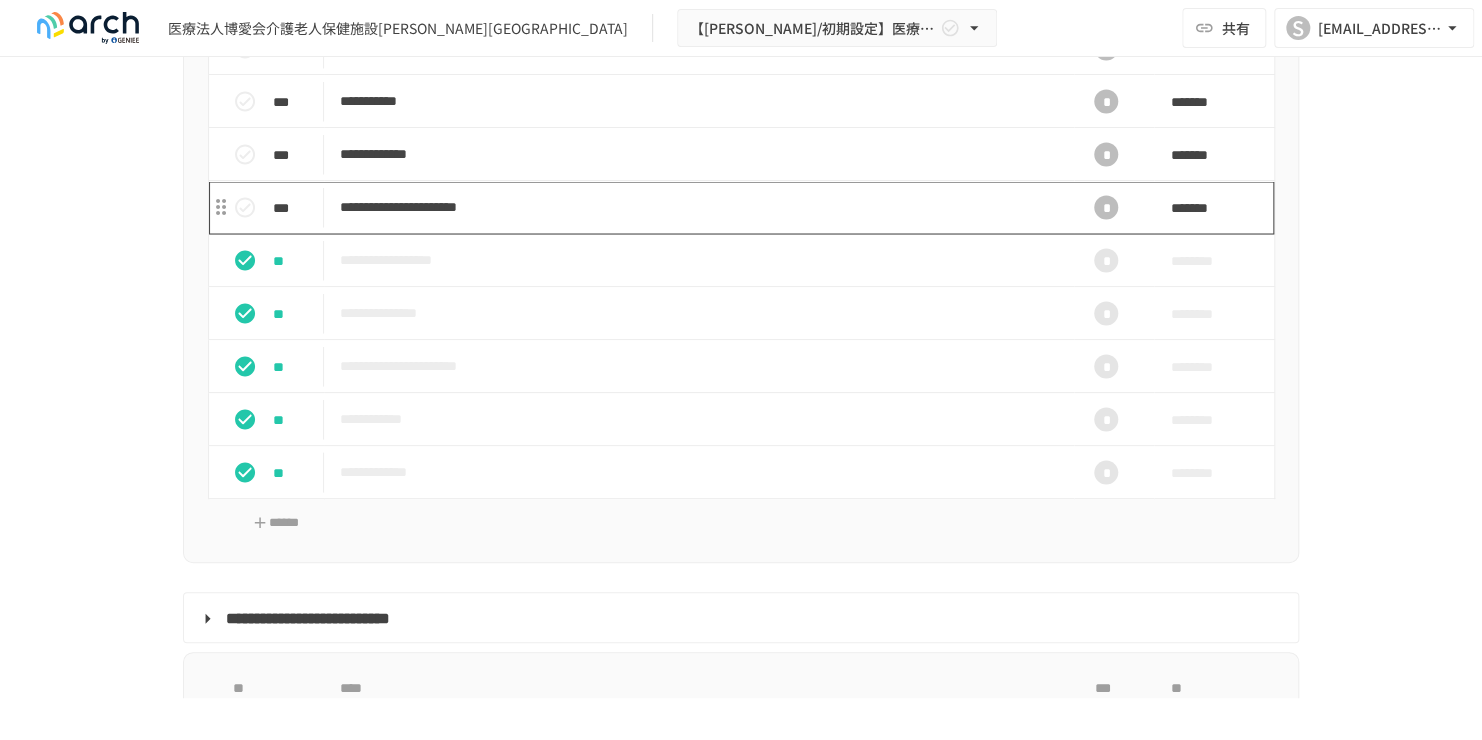click on "**********" at bounding box center [699, 206] 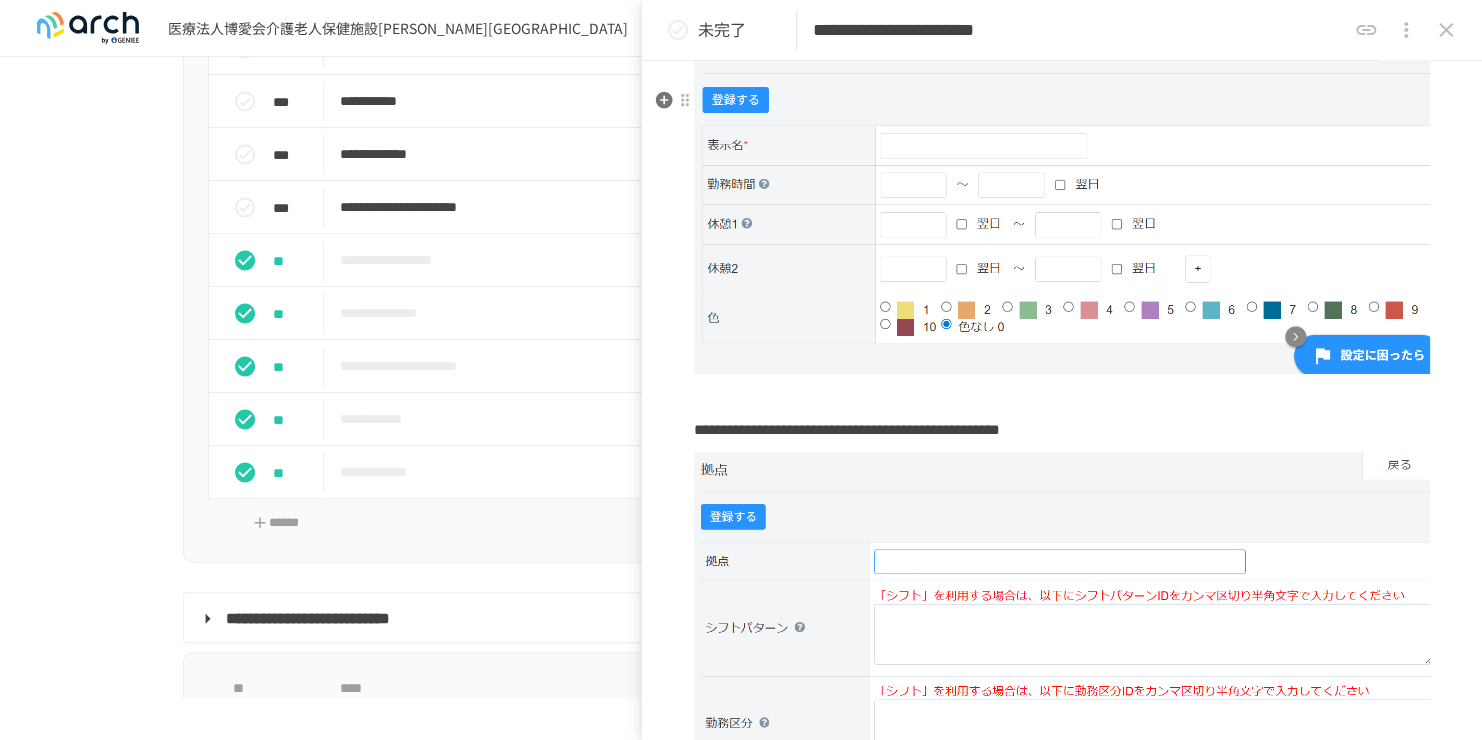 scroll, scrollTop: 146, scrollLeft: 0, axis: vertical 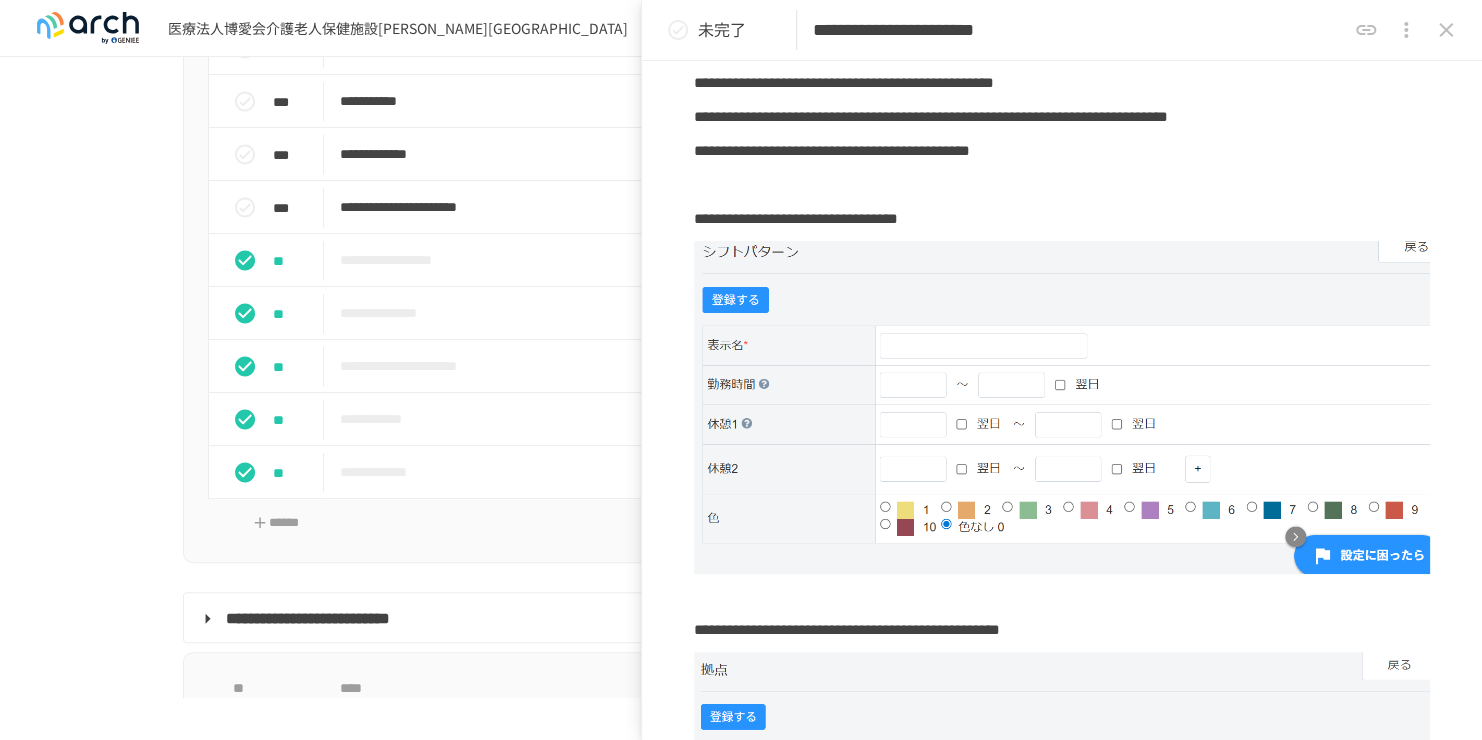 click on "**********" at bounding box center (741, 377) 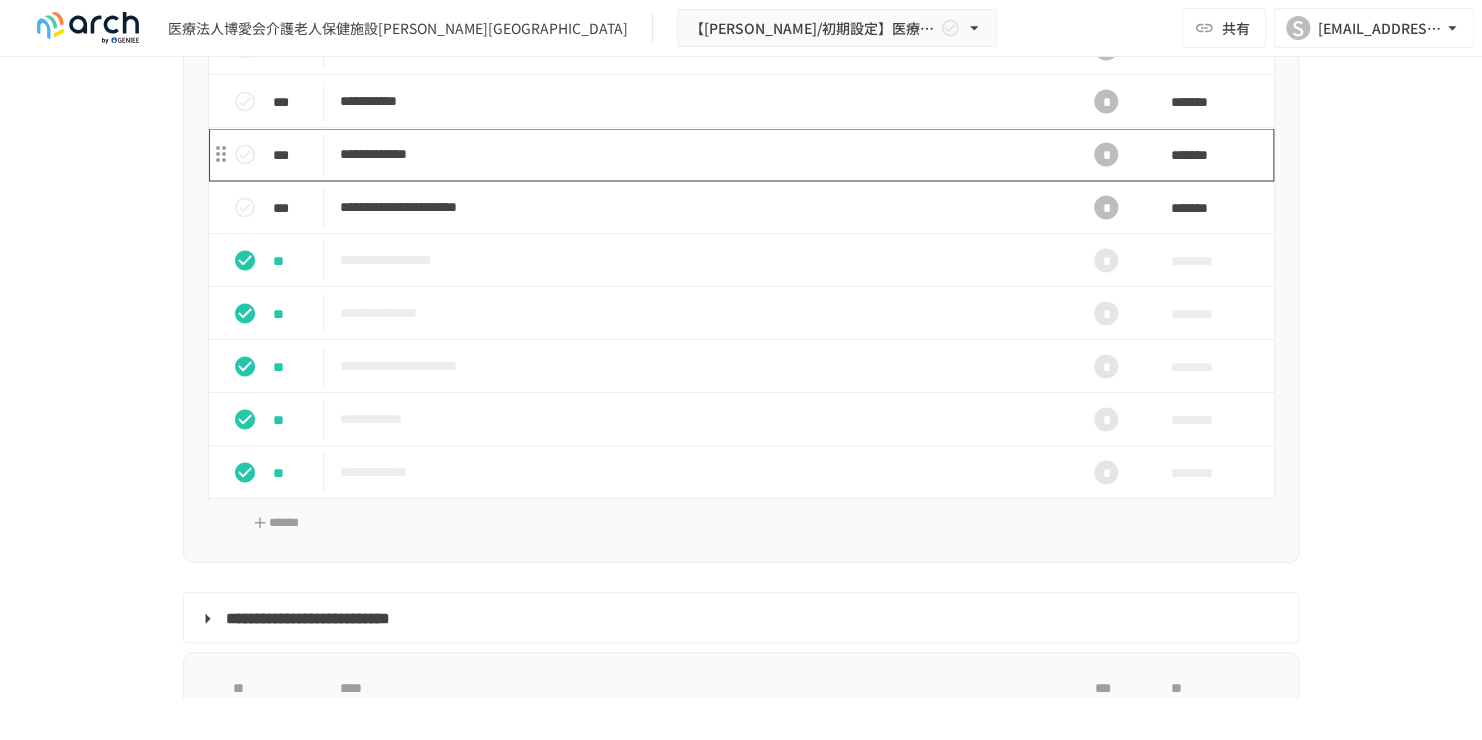 click on "**********" at bounding box center [699, 153] 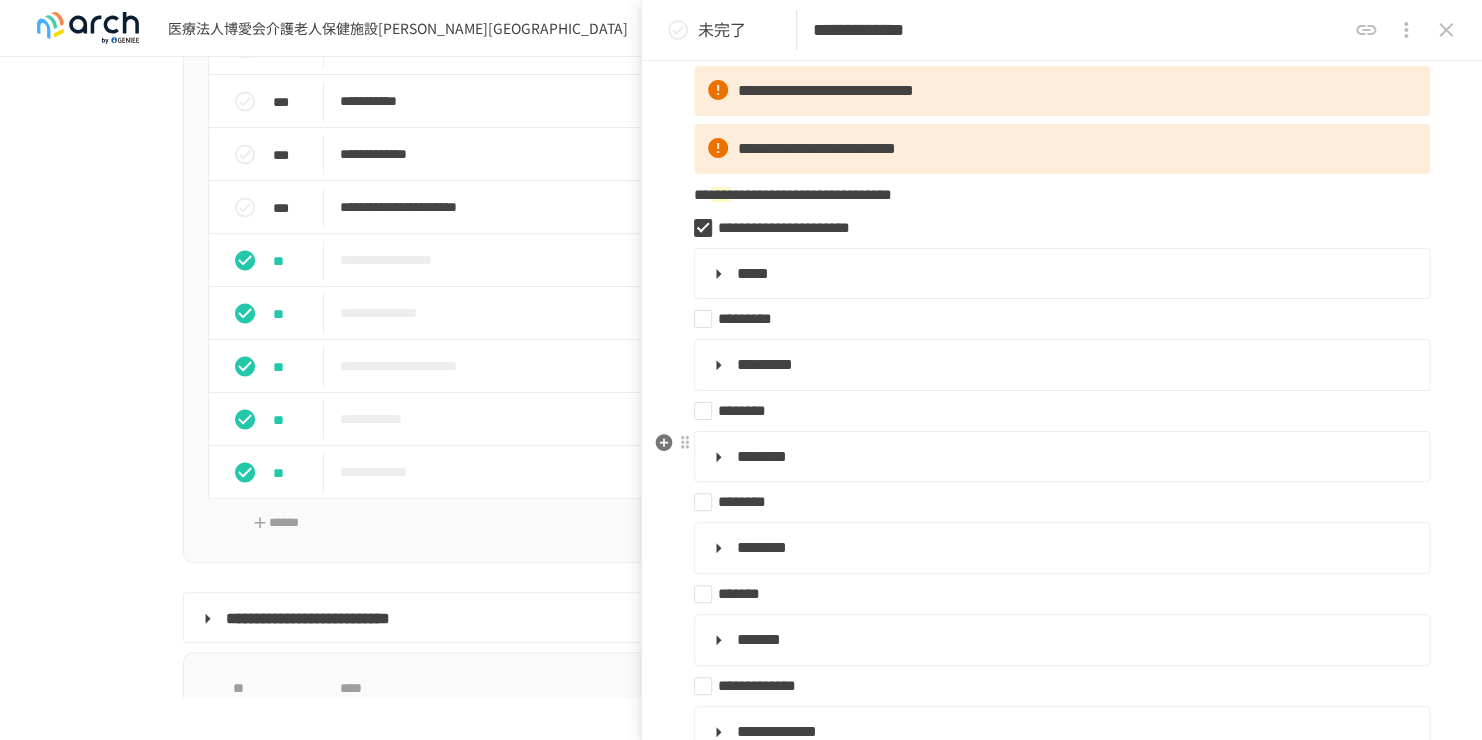 scroll, scrollTop: 500, scrollLeft: 0, axis: vertical 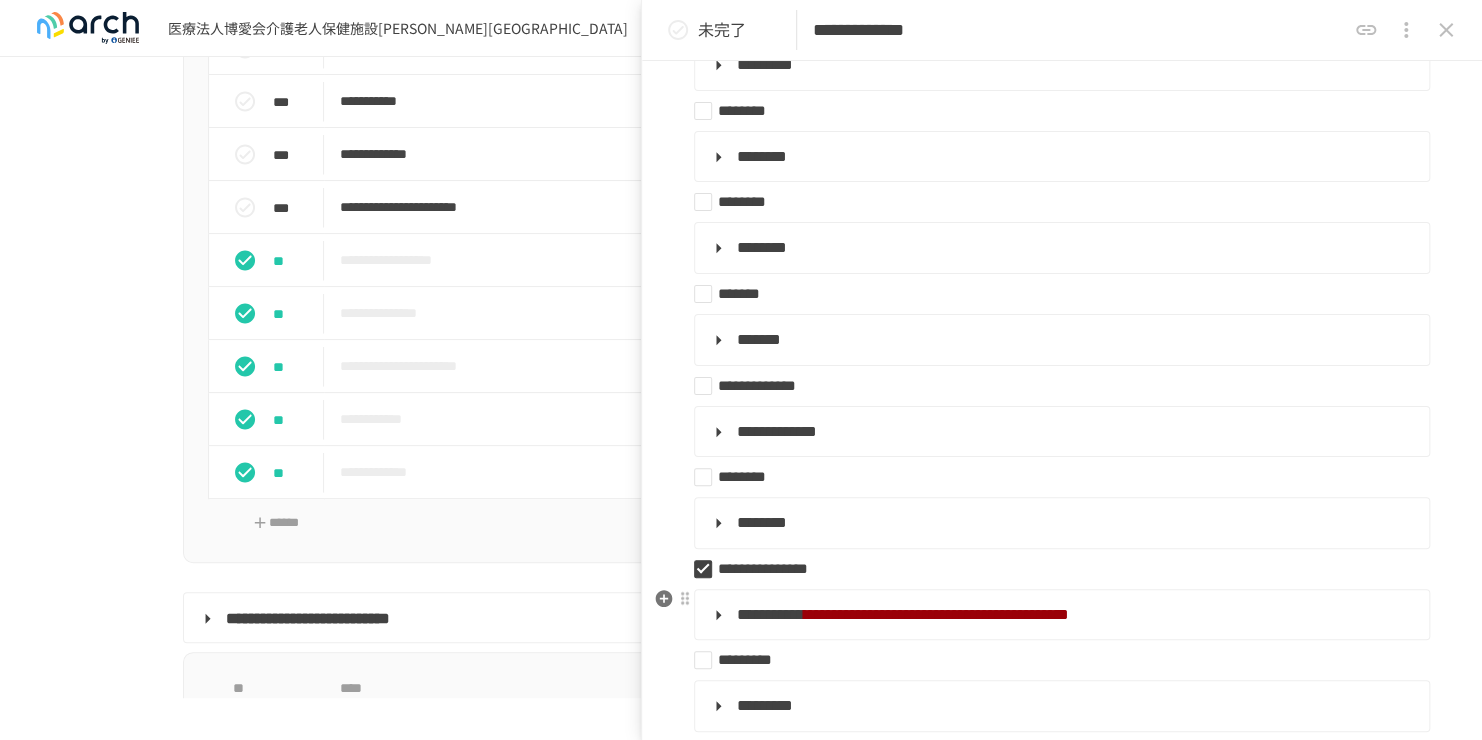 click on "**********" at bounding box center [770, 614] 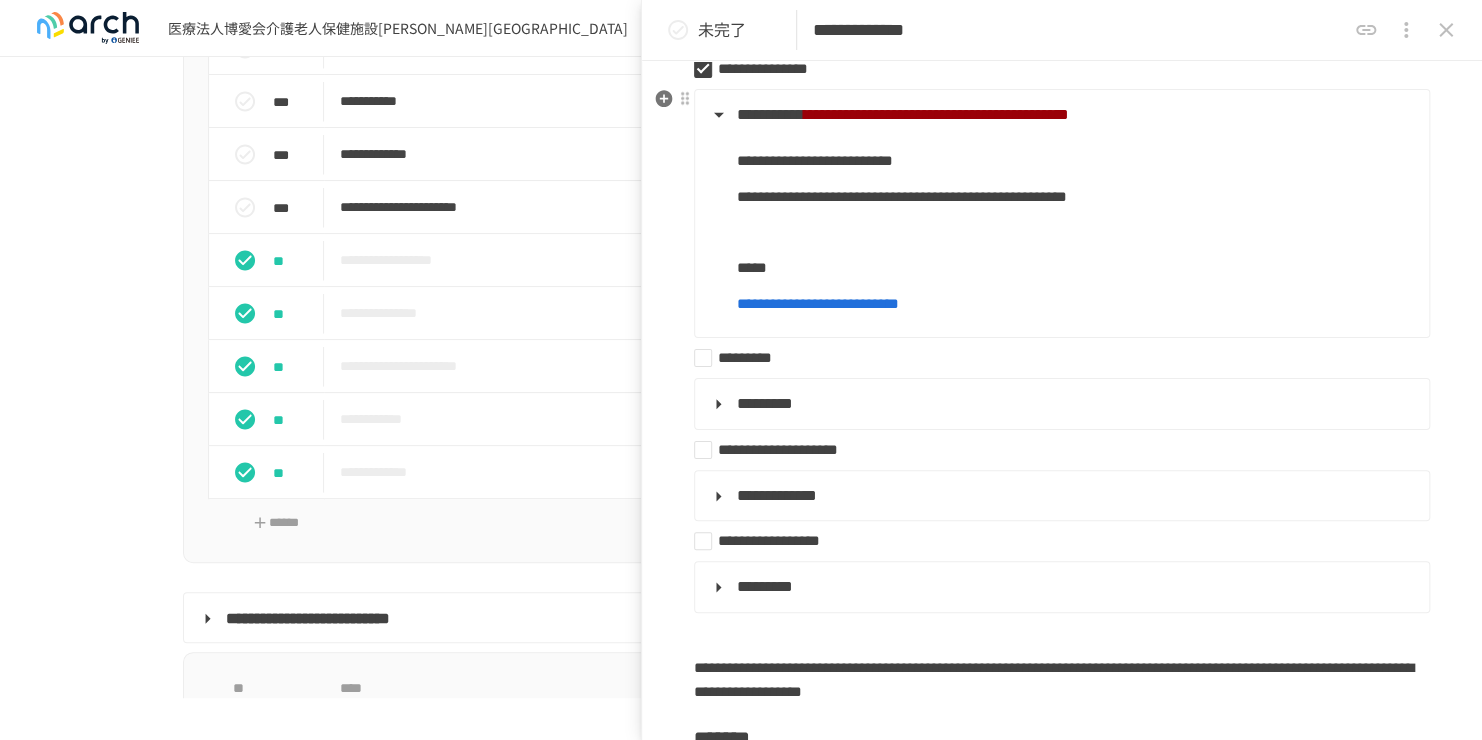 scroll, scrollTop: 700, scrollLeft: 0, axis: vertical 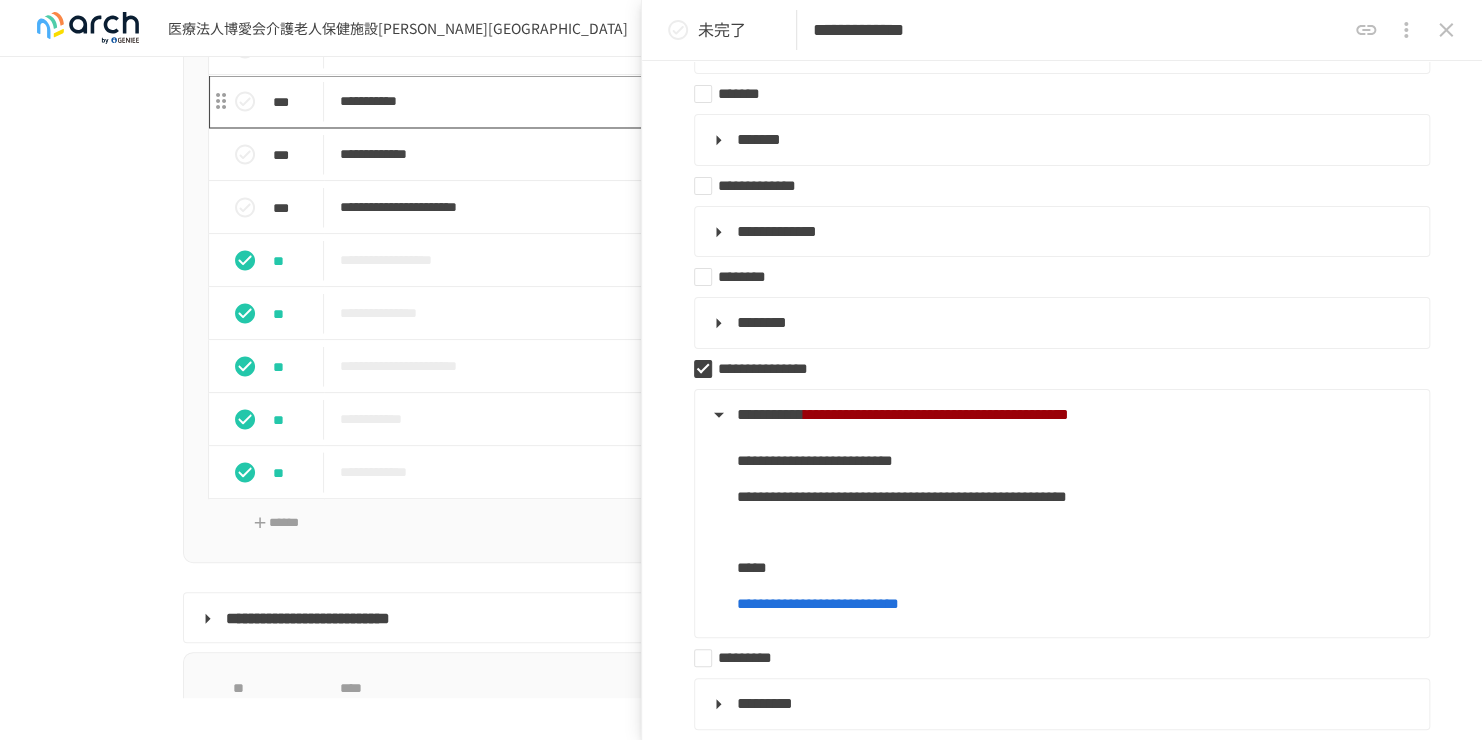 click on "**********" at bounding box center (699, 100) 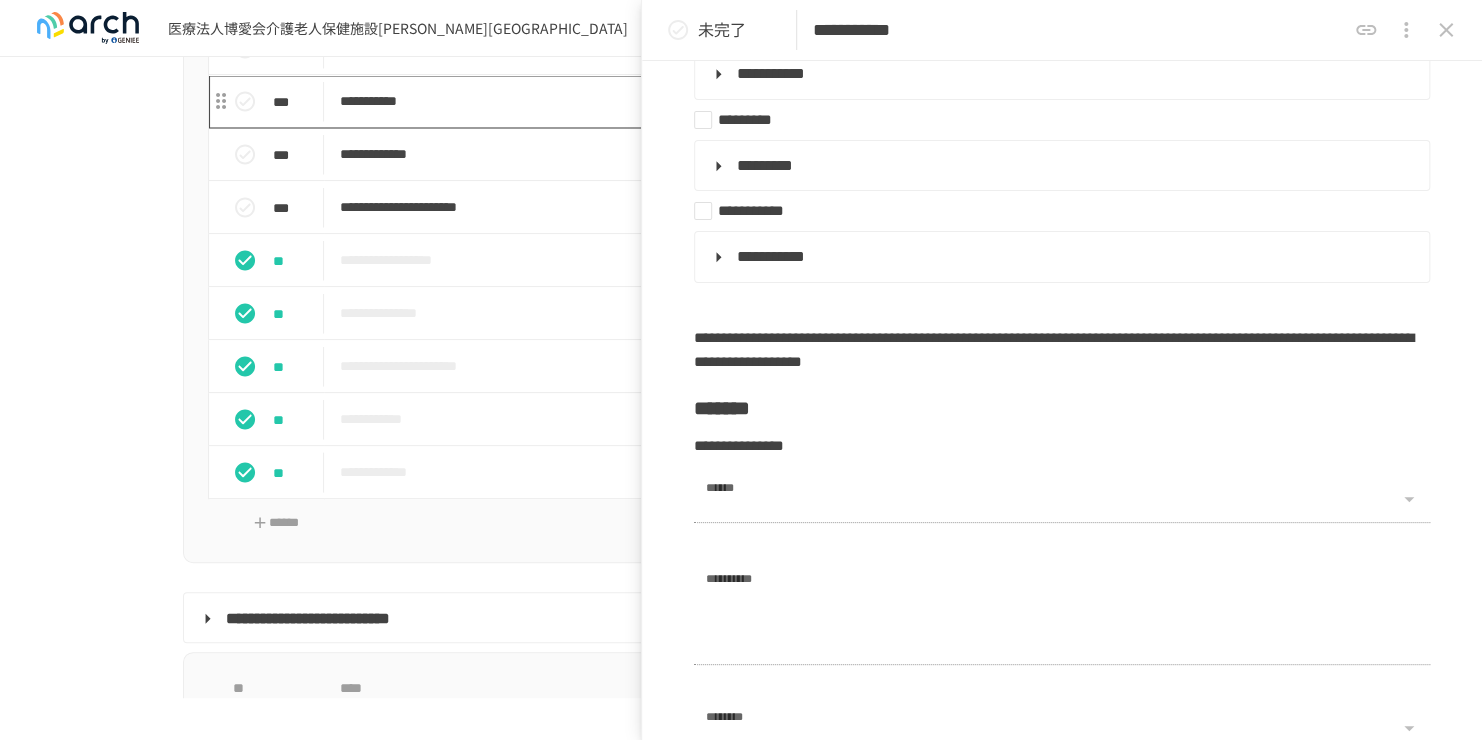 type on "**********" 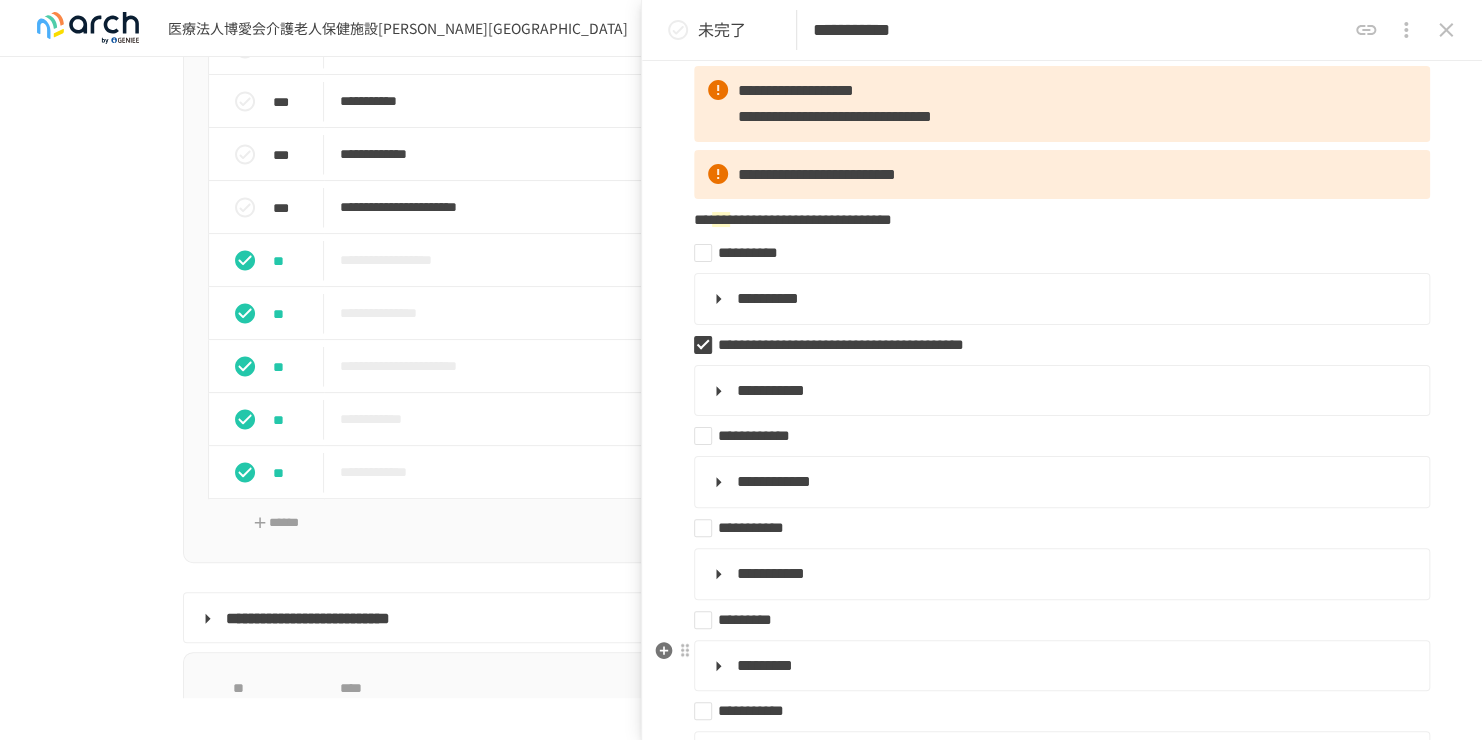 scroll, scrollTop: 100, scrollLeft: 0, axis: vertical 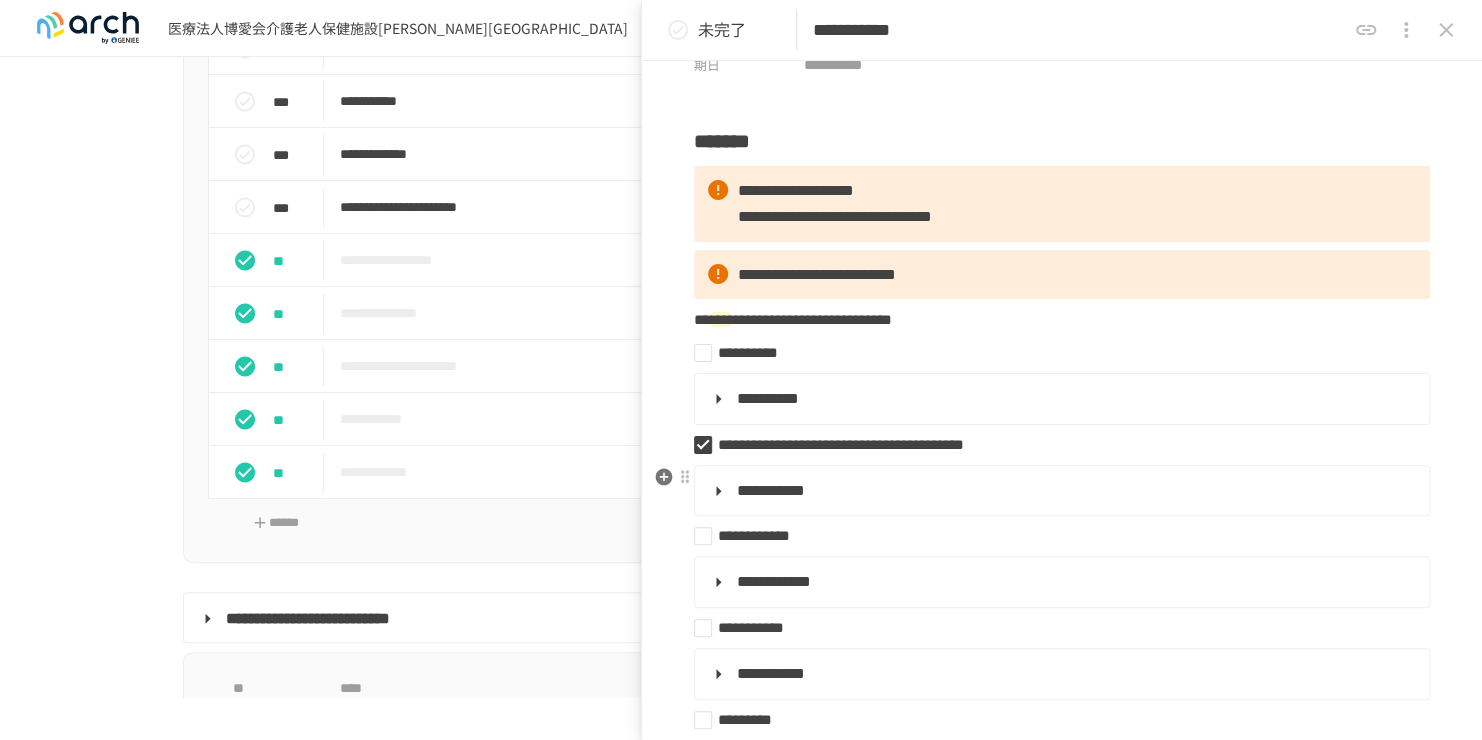 click on "**********" at bounding box center (1060, 491) 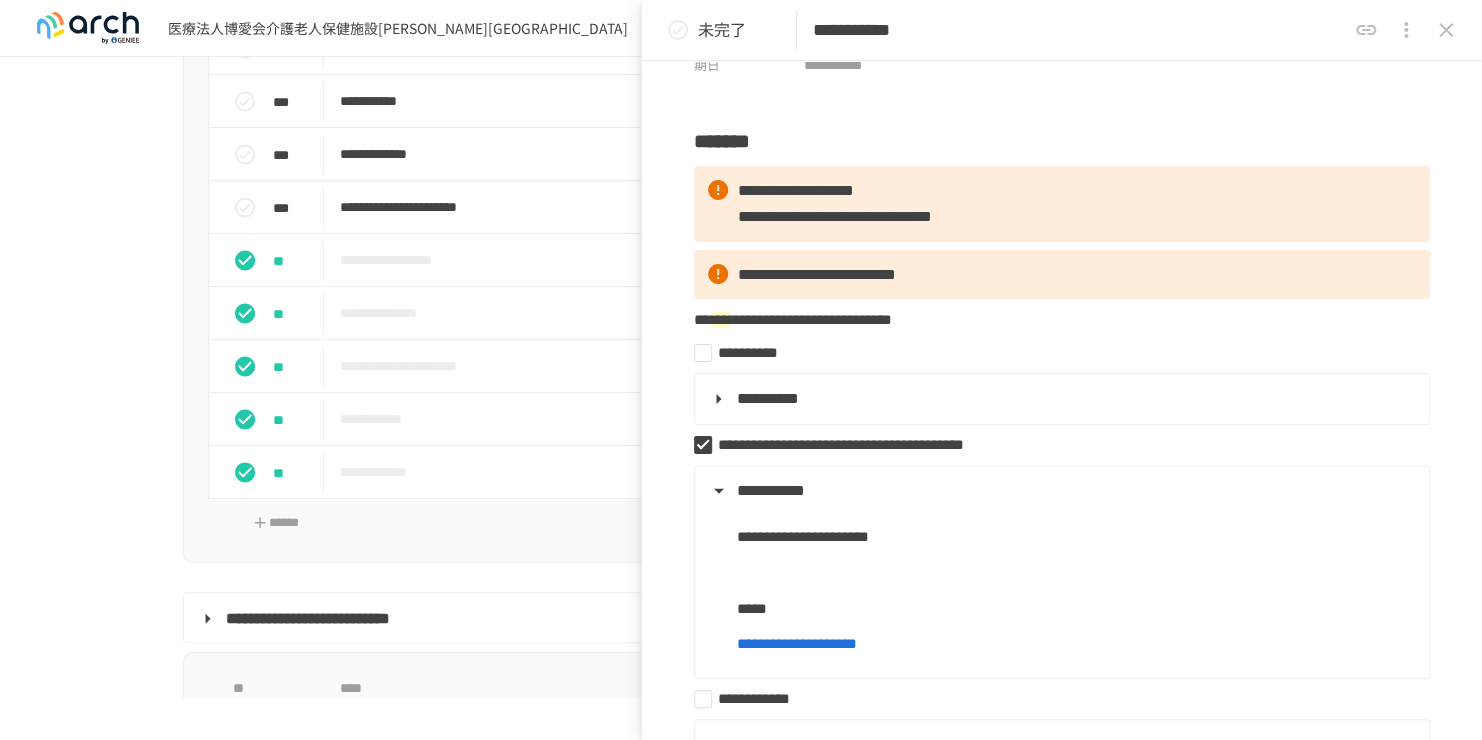 drag, startPoint x: 38, startPoint y: 270, endPoint x: 349, endPoint y: 188, distance: 321.62866 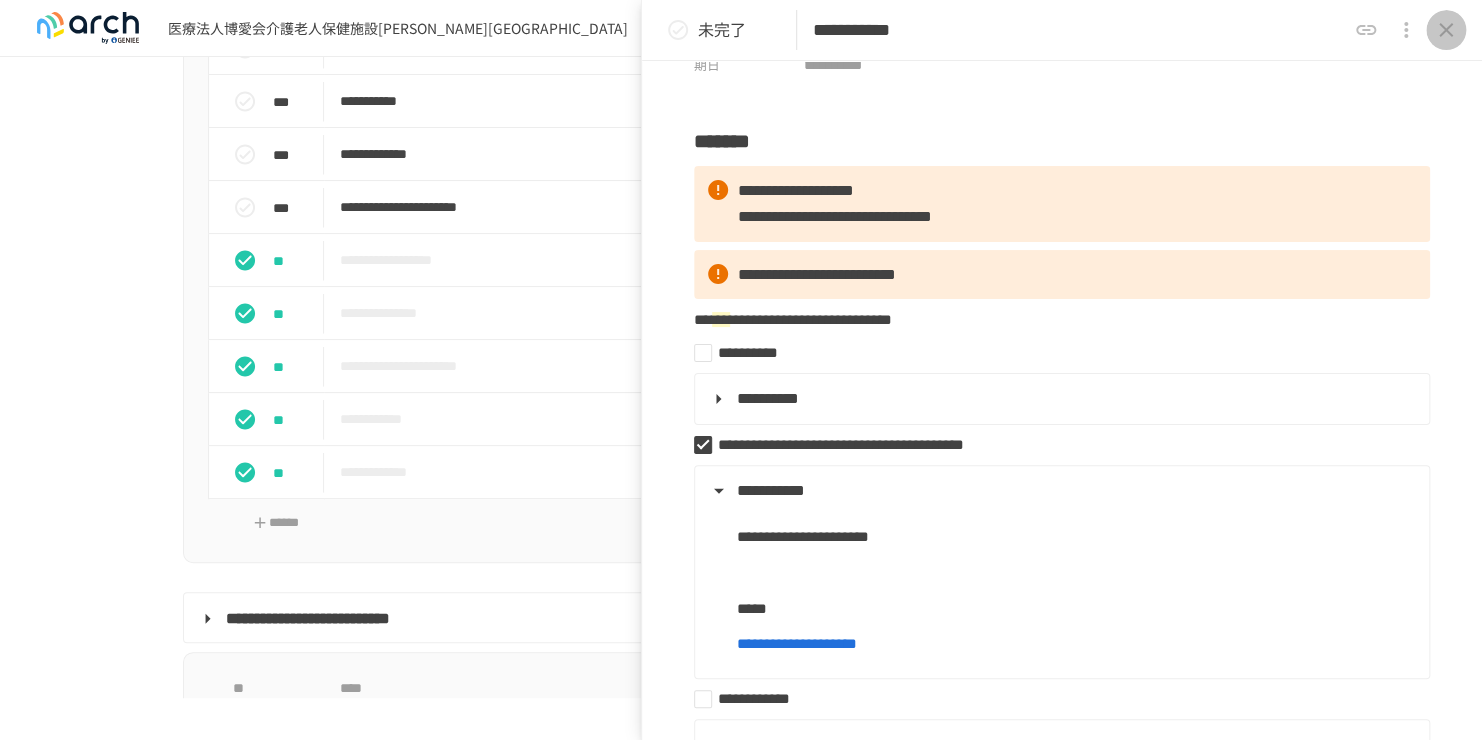 click 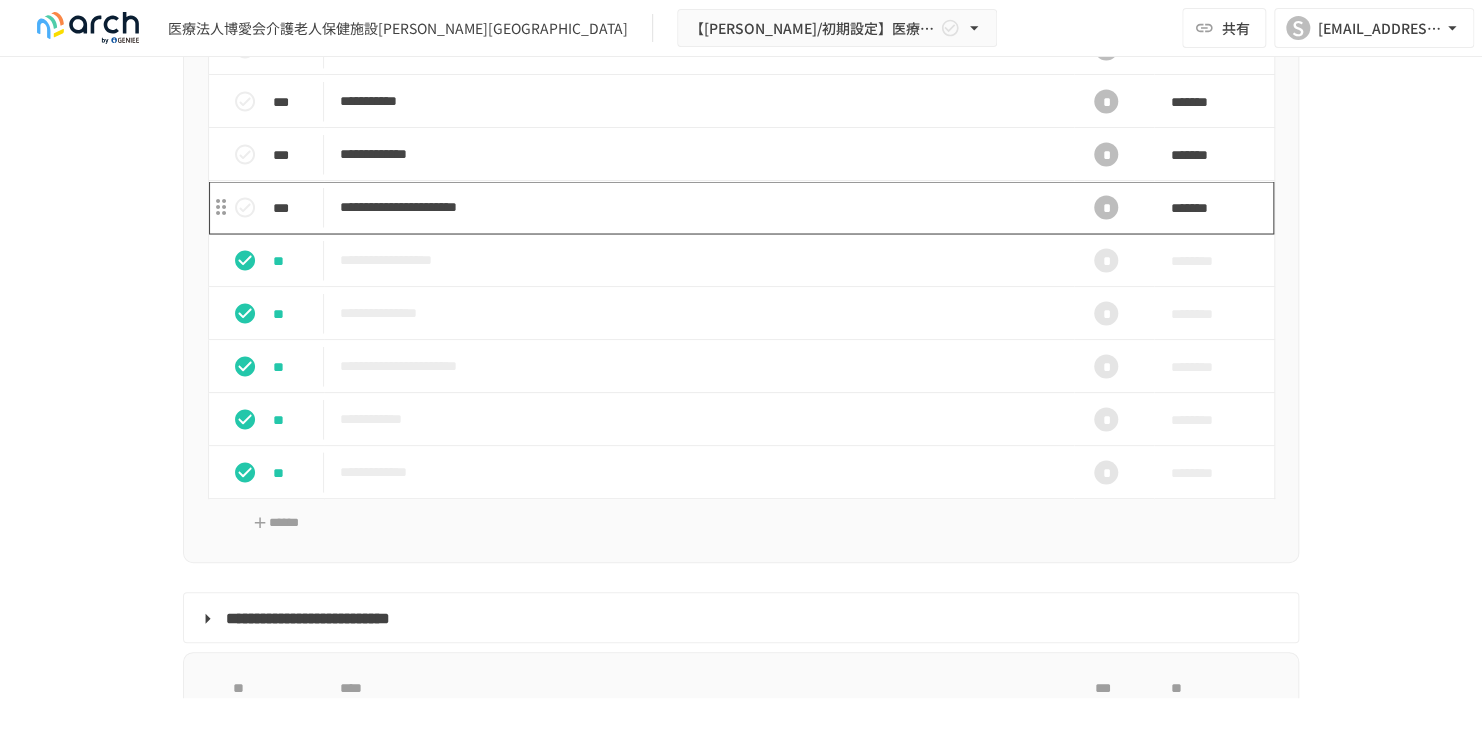 click on "**********" at bounding box center [699, 206] 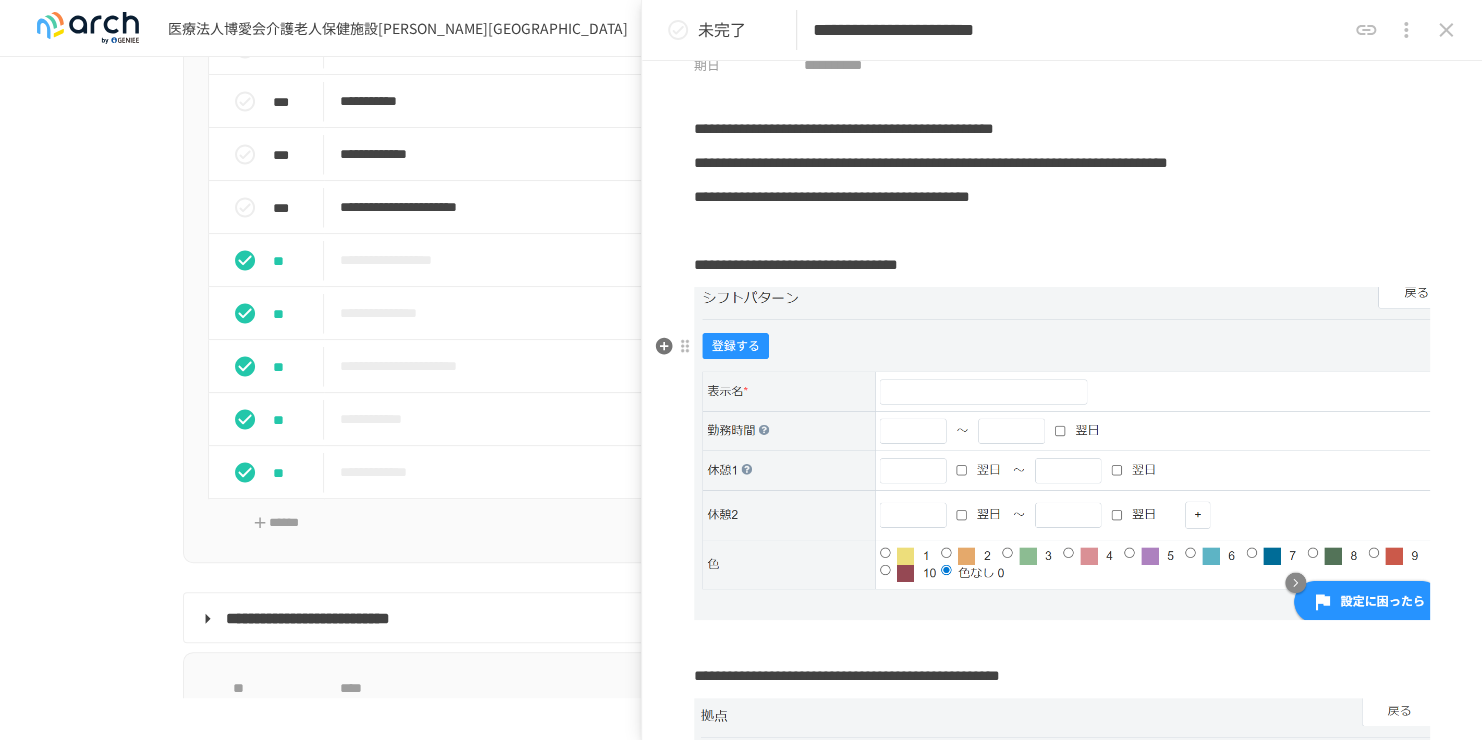scroll, scrollTop: 200, scrollLeft: 0, axis: vertical 